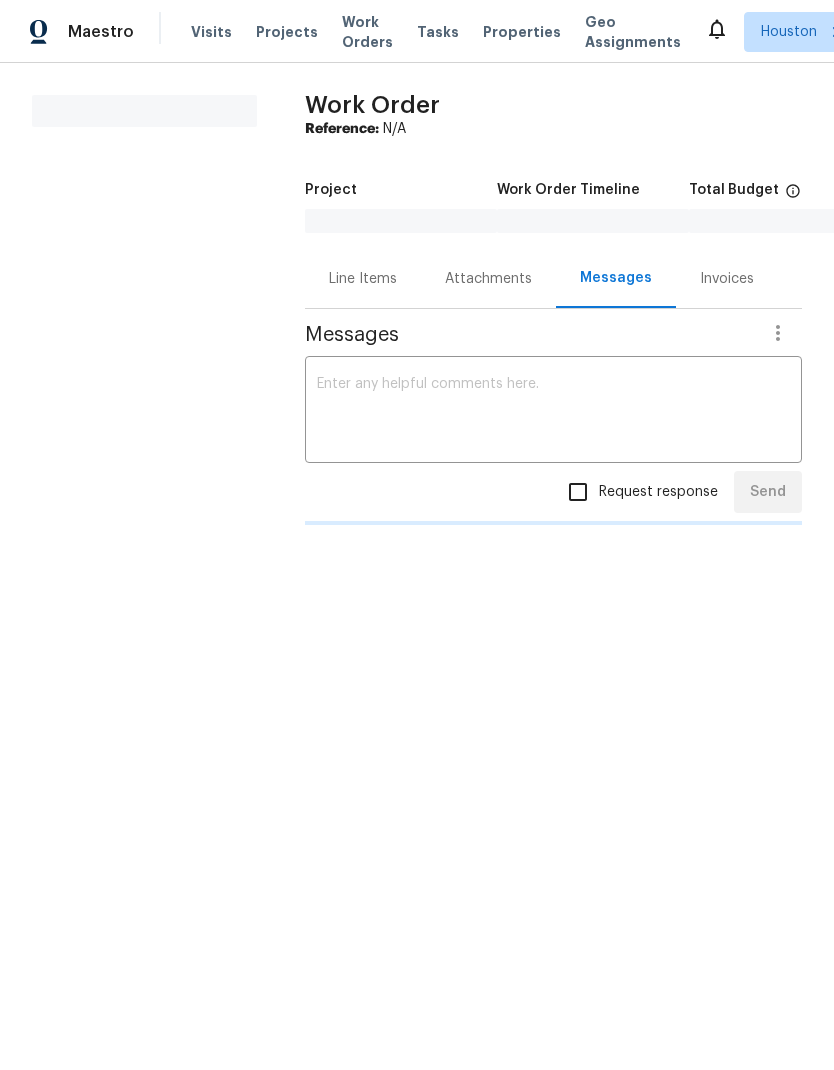 scroll, scrollTop: 0, scrollLeft: 0, axis: both 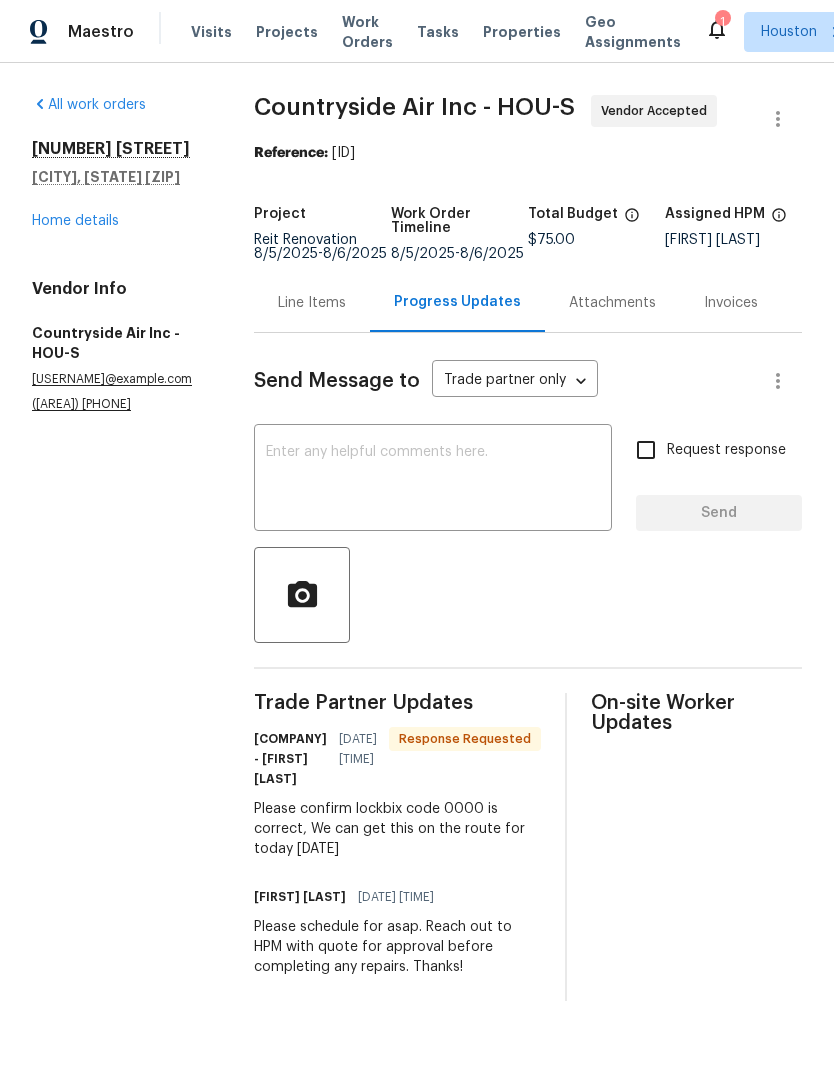 click on "Home details" at bounding box center (75, 221) 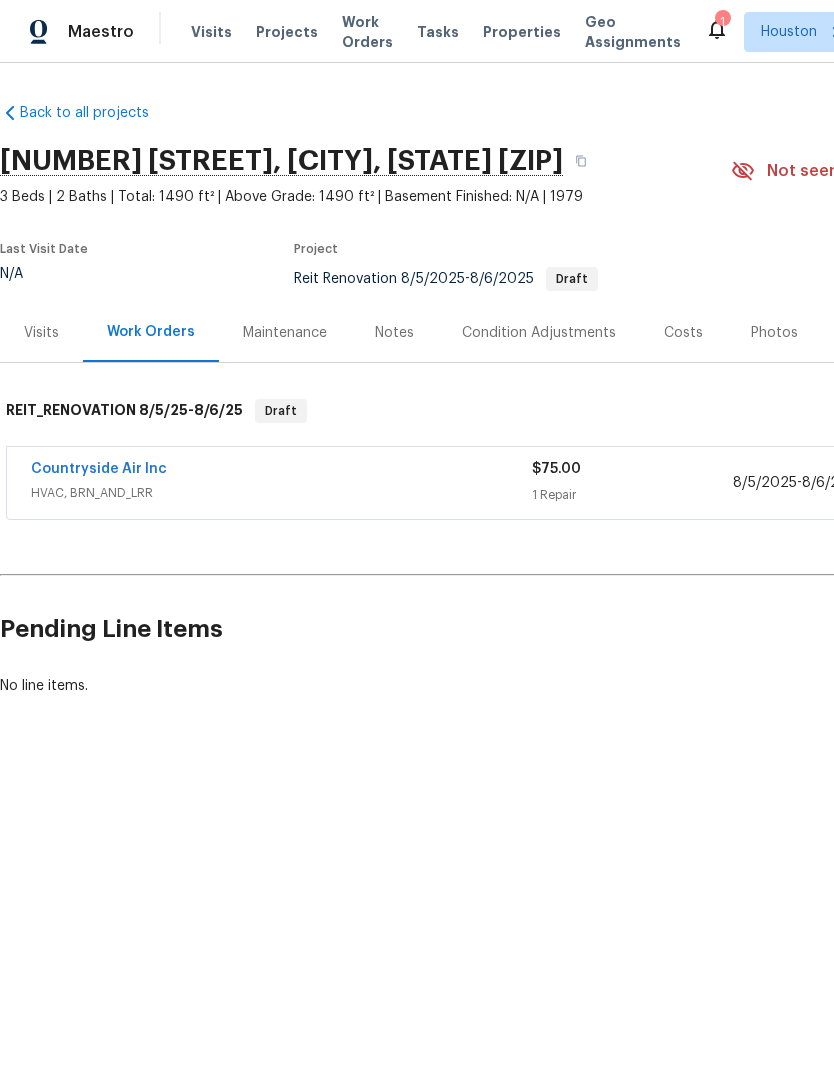 scroll, scrollTop: 0, scrollLeft: 0, axis: both 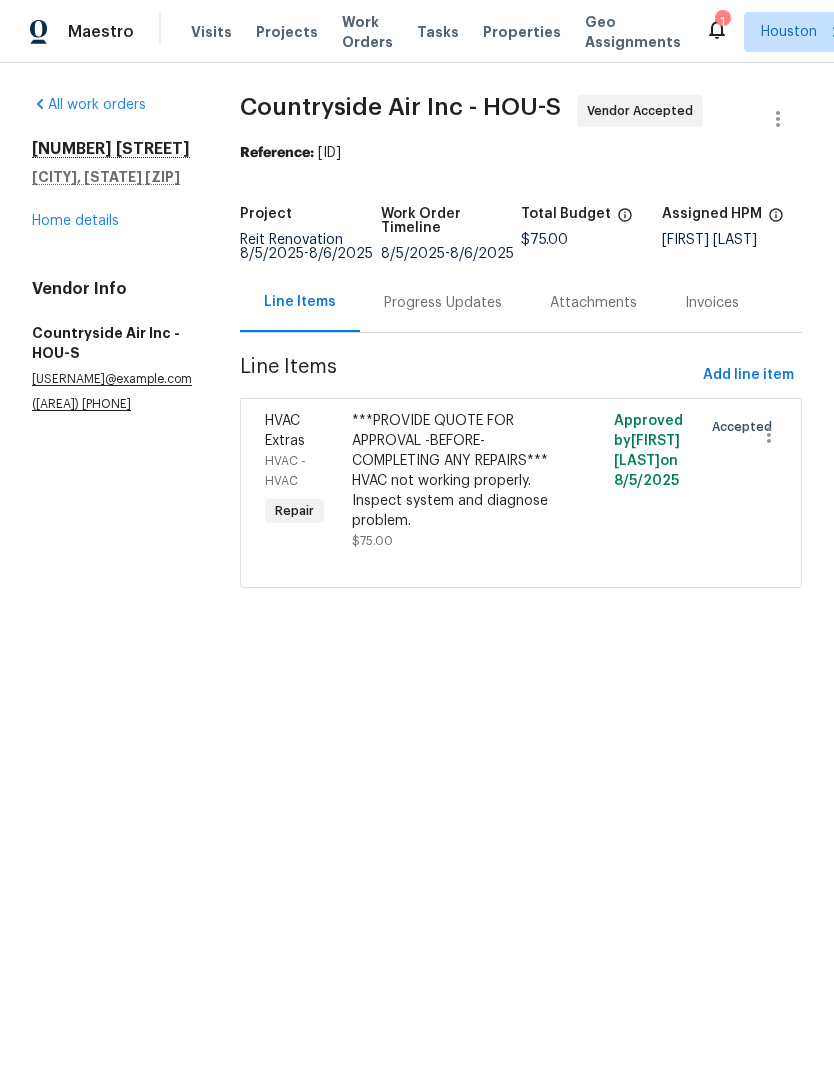 click on "Progress Updates" at bounding box center (443, 303) 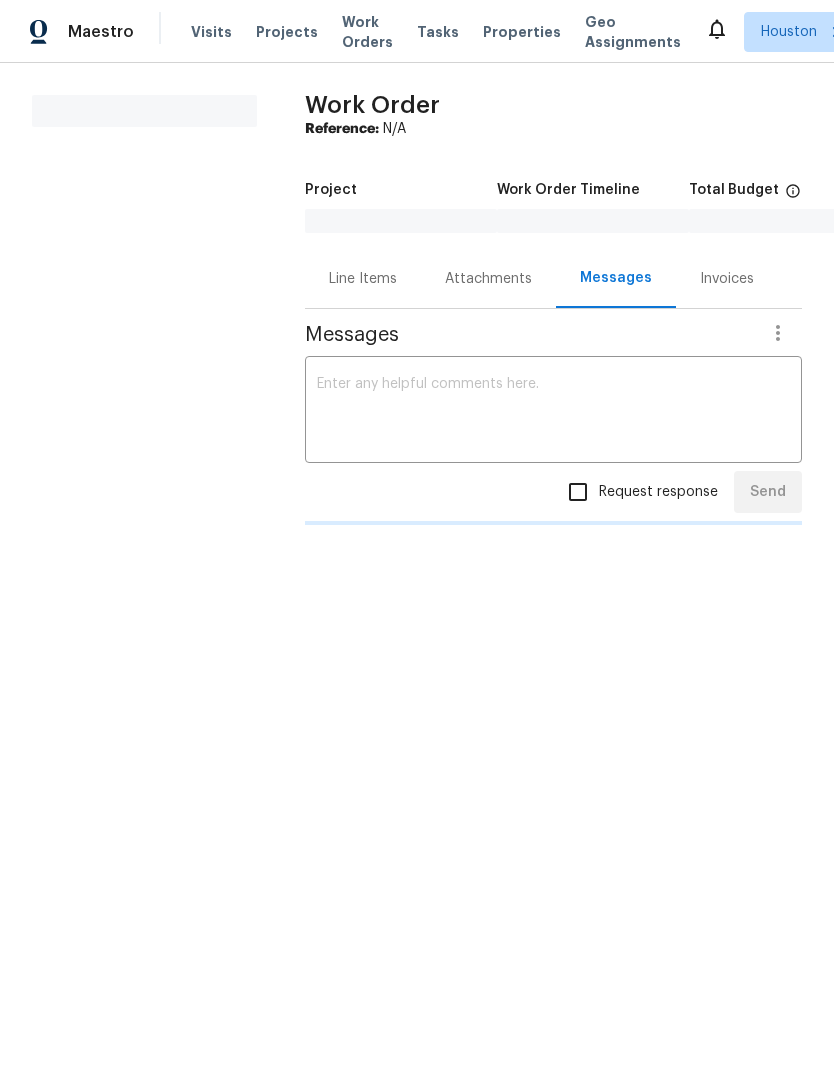 scroll, scrollTop: 0, scrollLeft: 0, axis: both 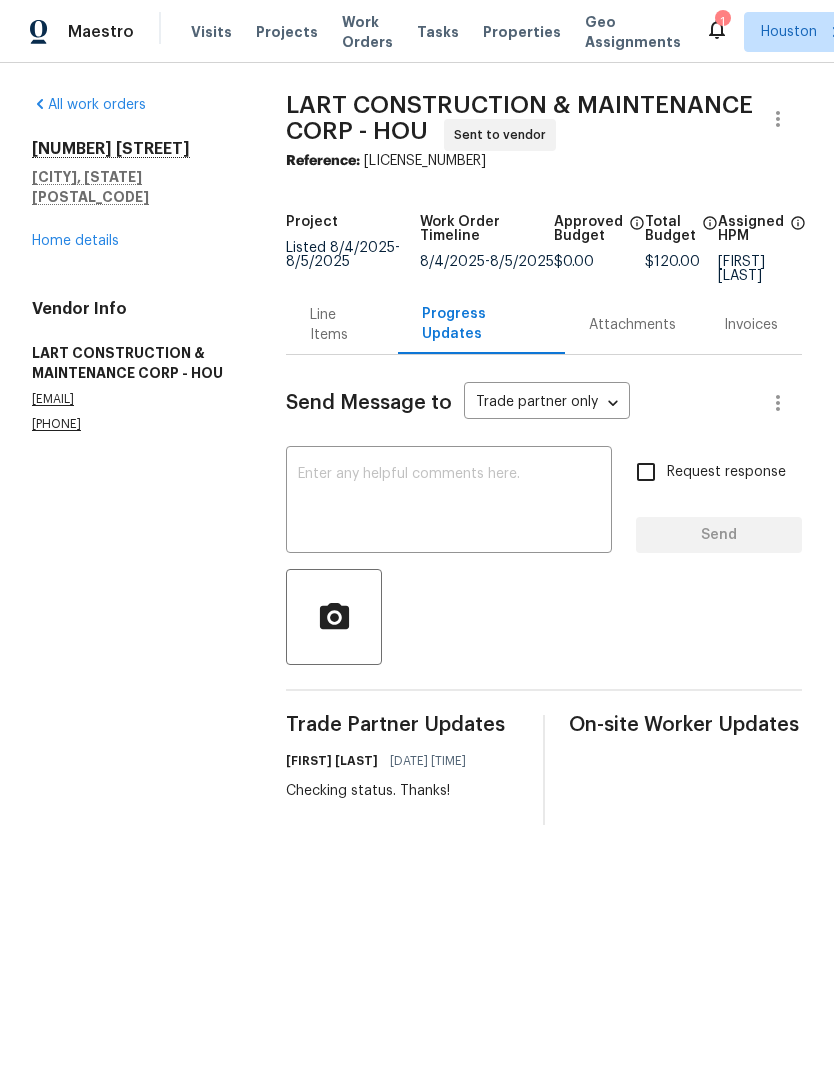 click on "Home details" at bounding box center [75, 241] 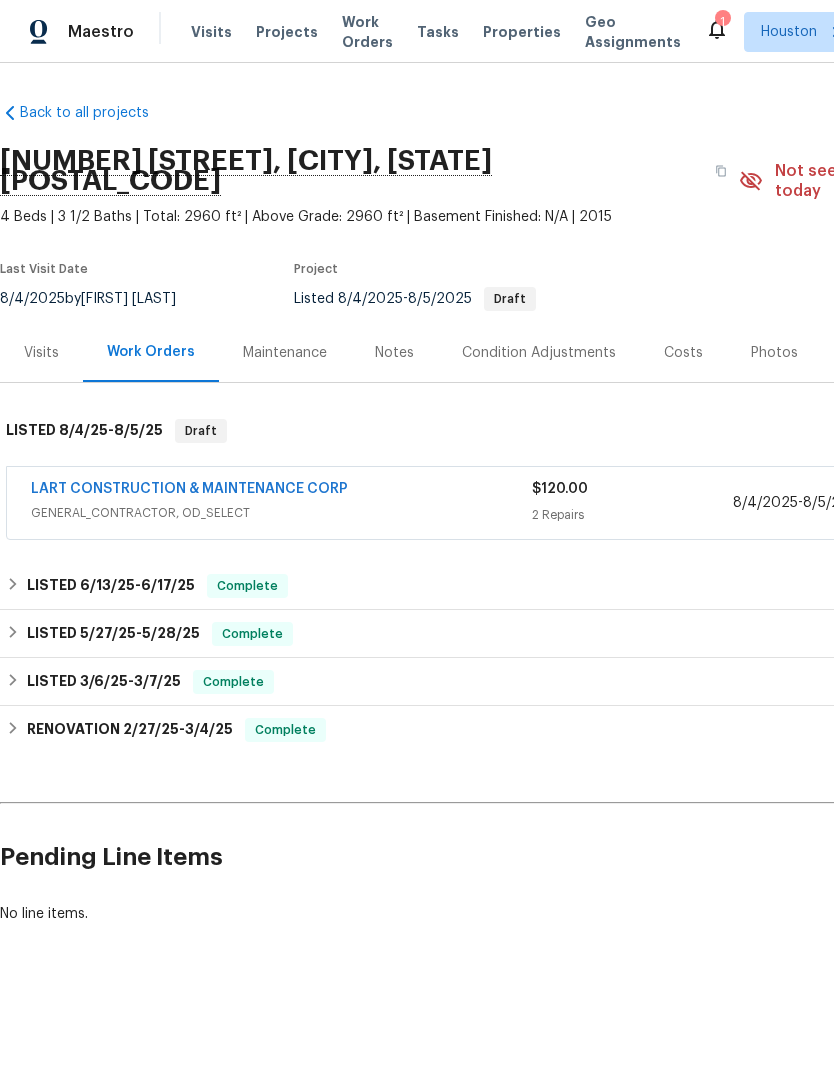click on "GENERAL_CONTRACTOR, OD_SELECT" at bounding box center (281, 513) 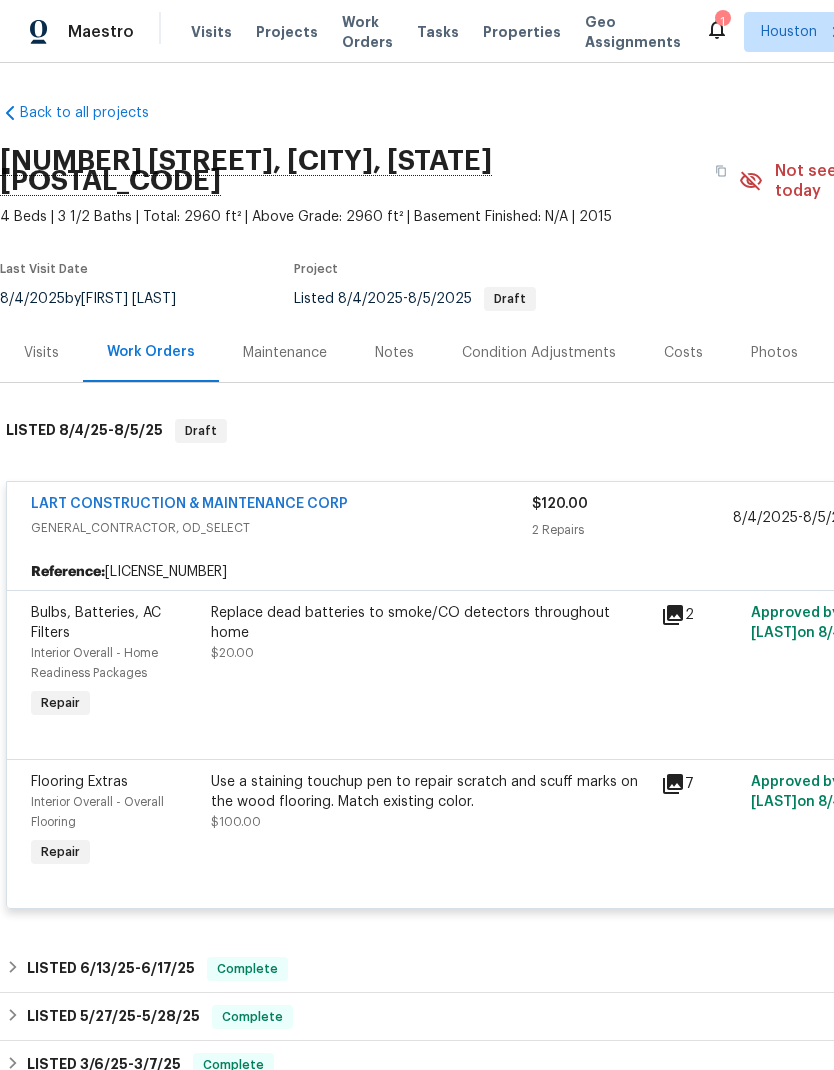 scroll, scrollTop: 0, scrollLeft: 0, axis: both 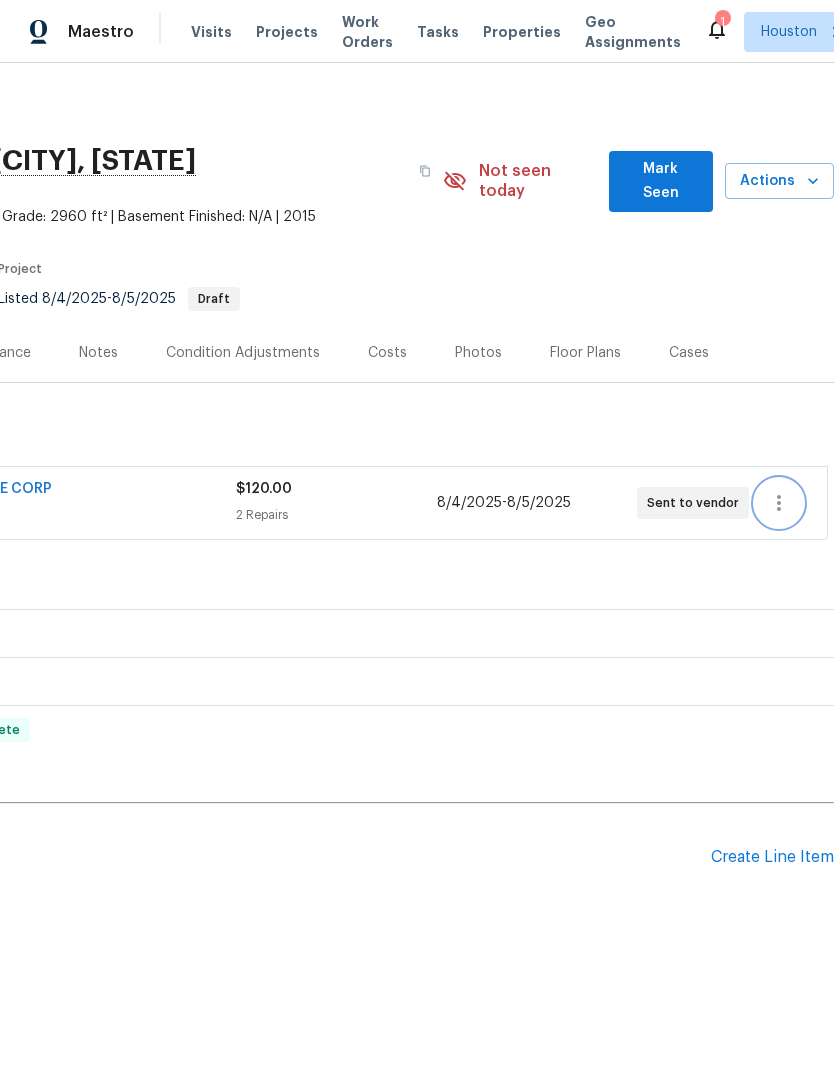 click 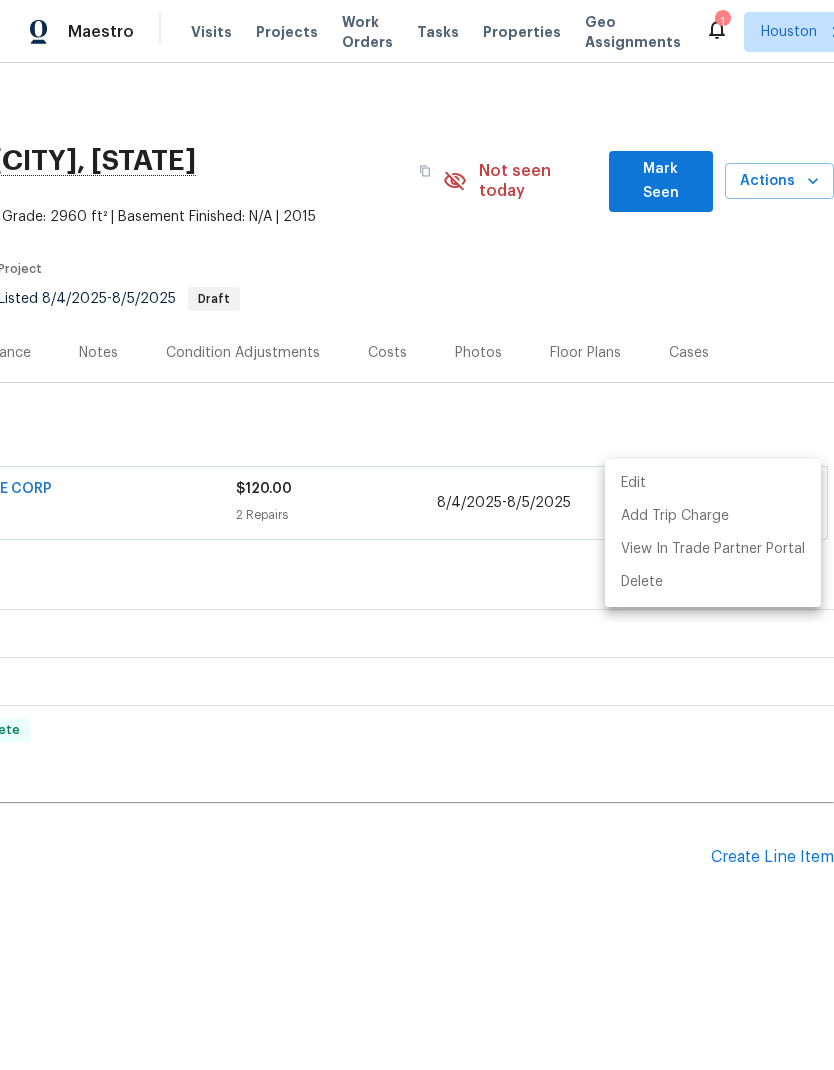click on "Edit" at bounding box center (713, 483) 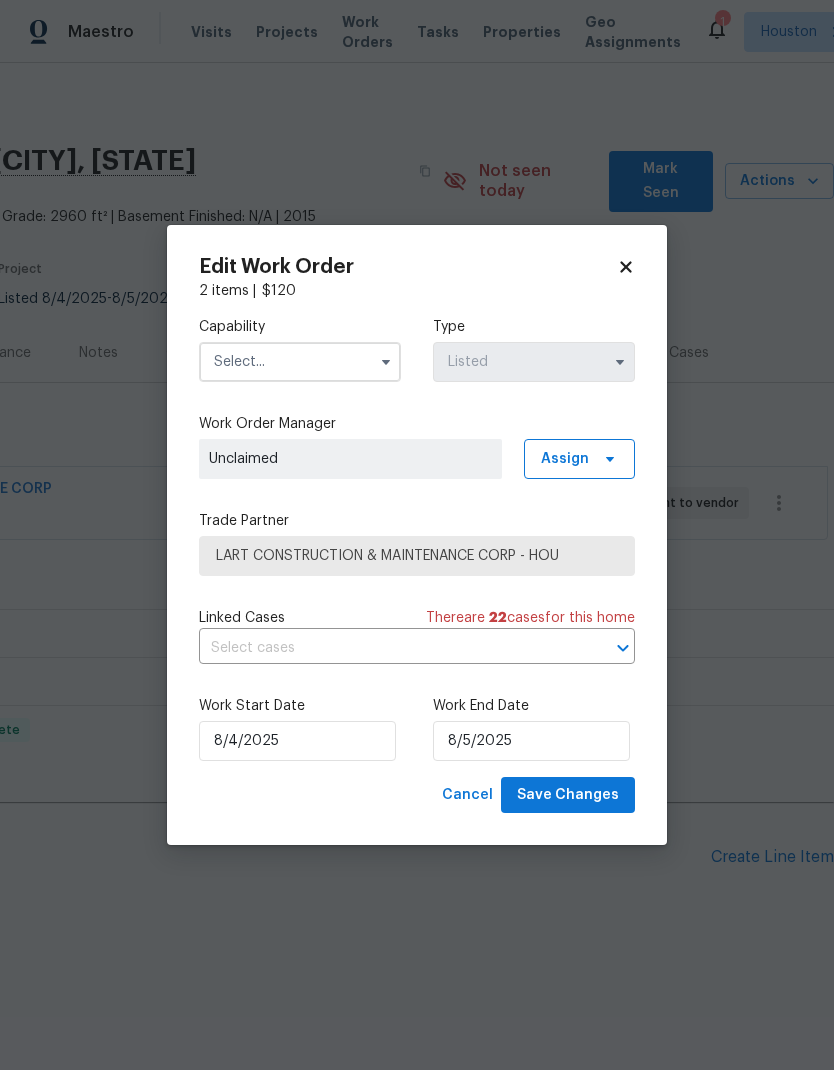 click at bounding box center [300, 362] 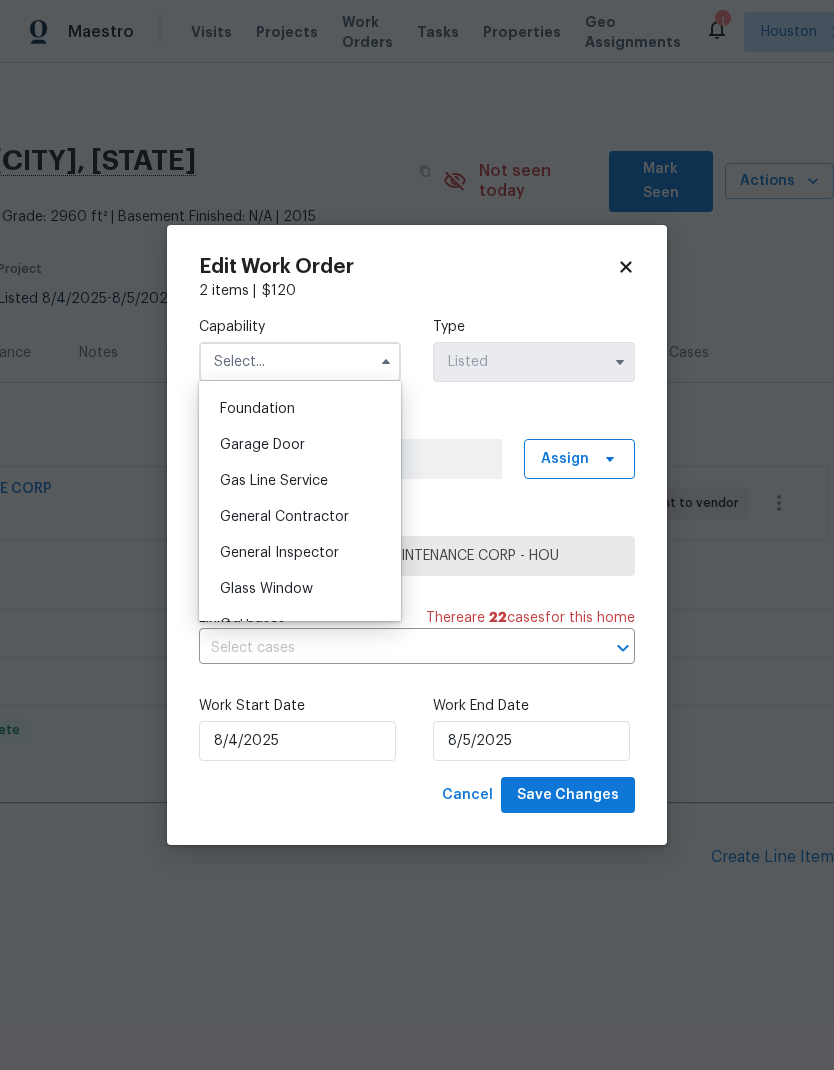 scroll, scrollTop: 841, scrollLeft: 0, axis: vertical 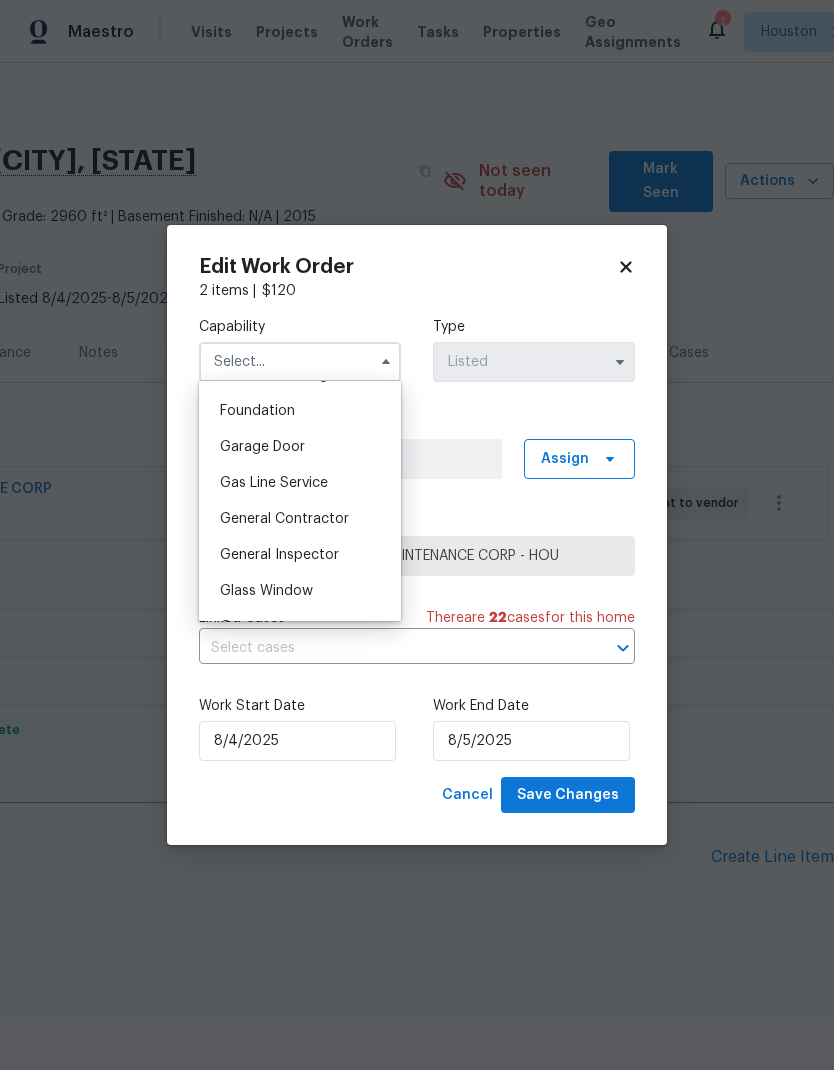 click on "General Contractor" at bounding box center [300, 519] 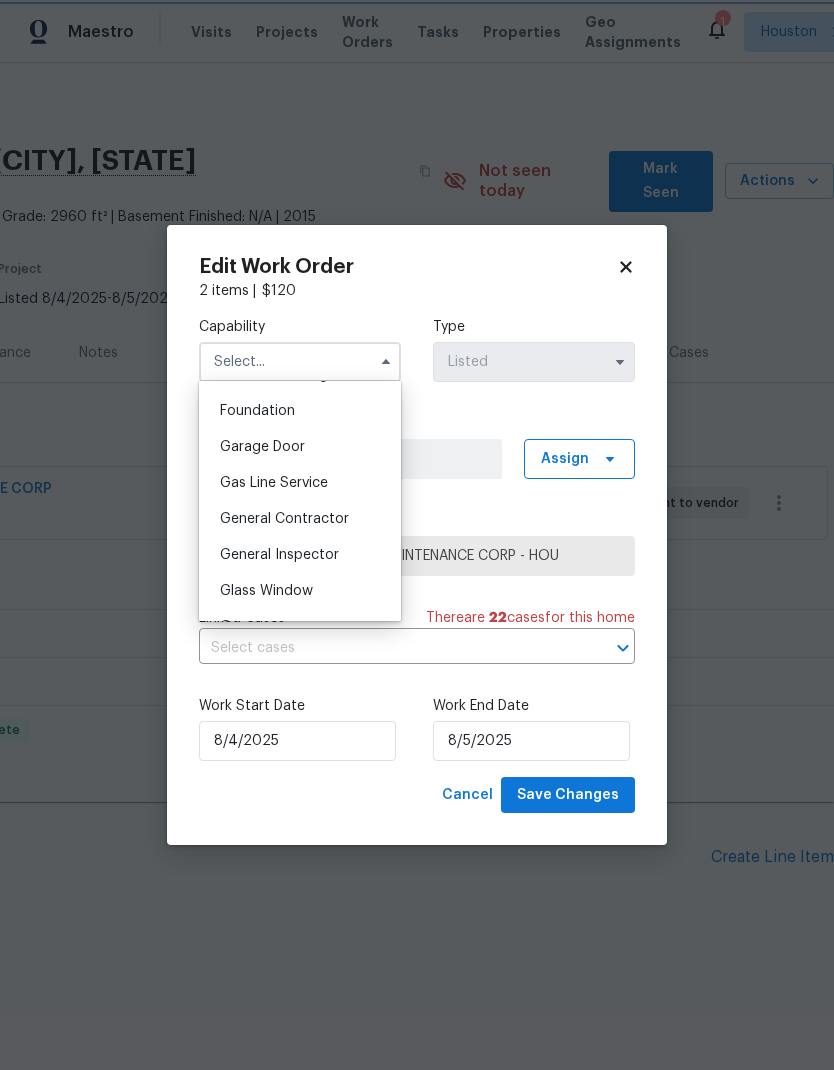 type on "General Contractor" 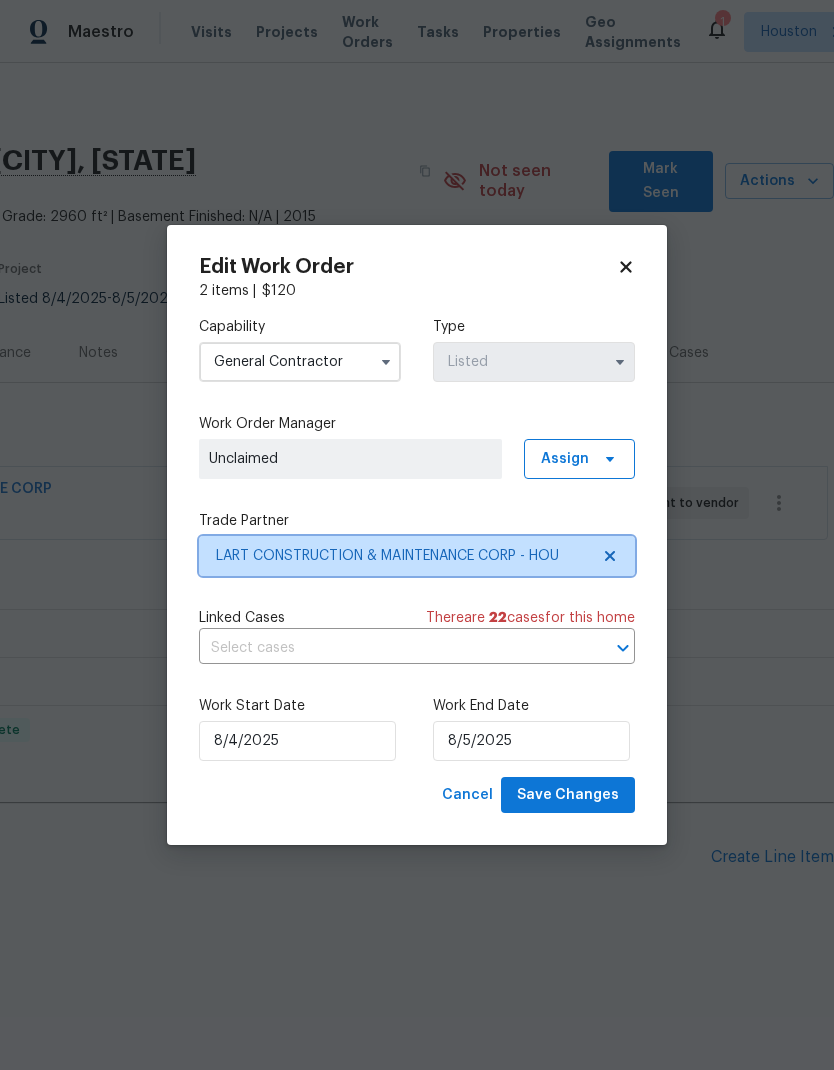 click 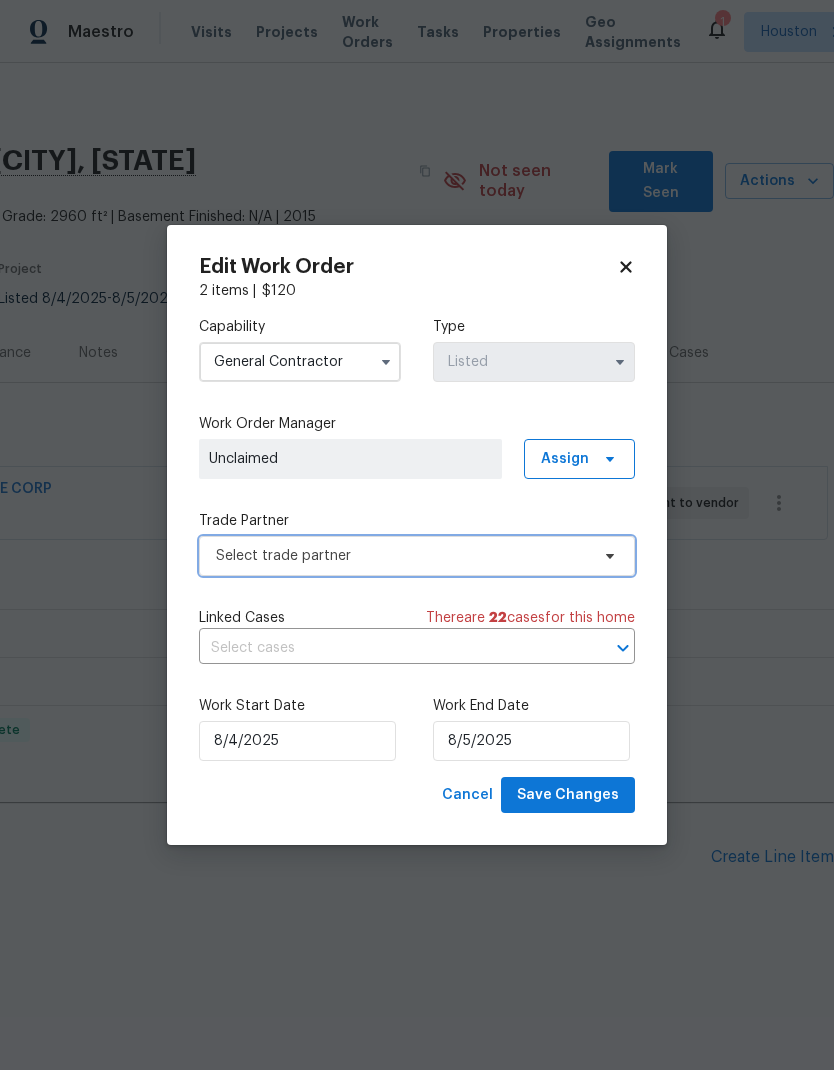 click on "Select trade partner" at bounding box center (402, 556) 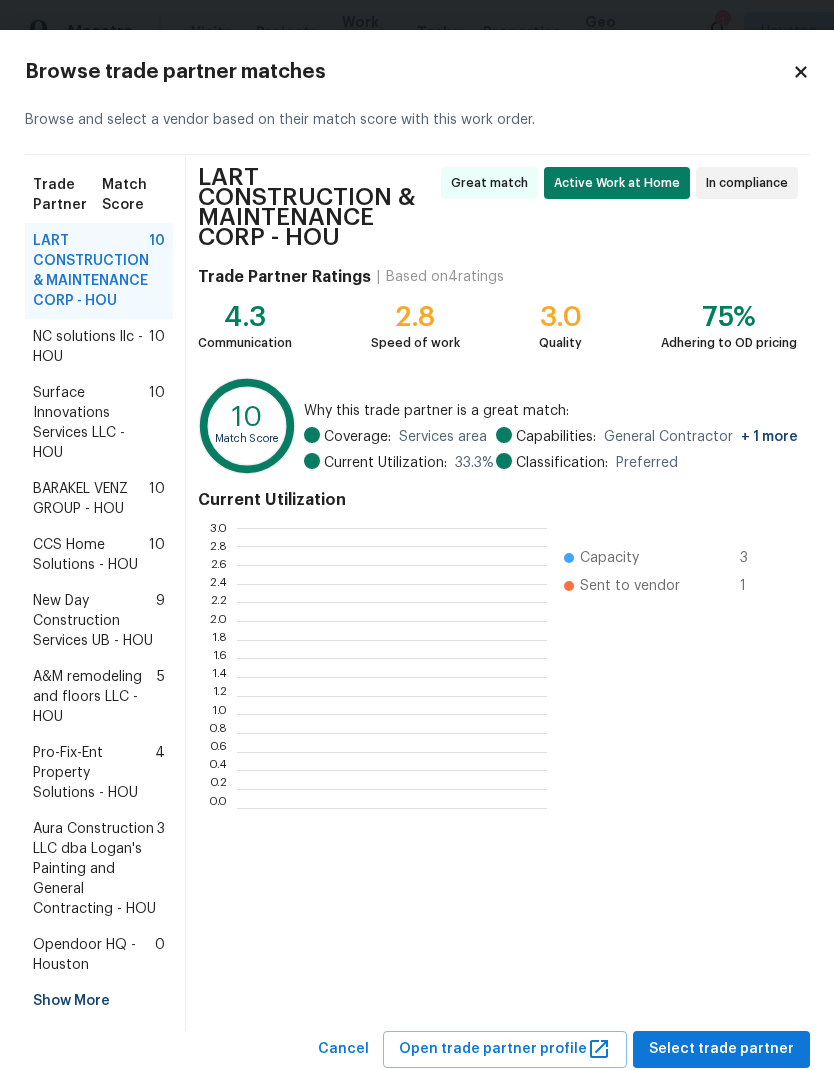 scroll, scrollTop: 2, scrollLeft: 2, axis: both 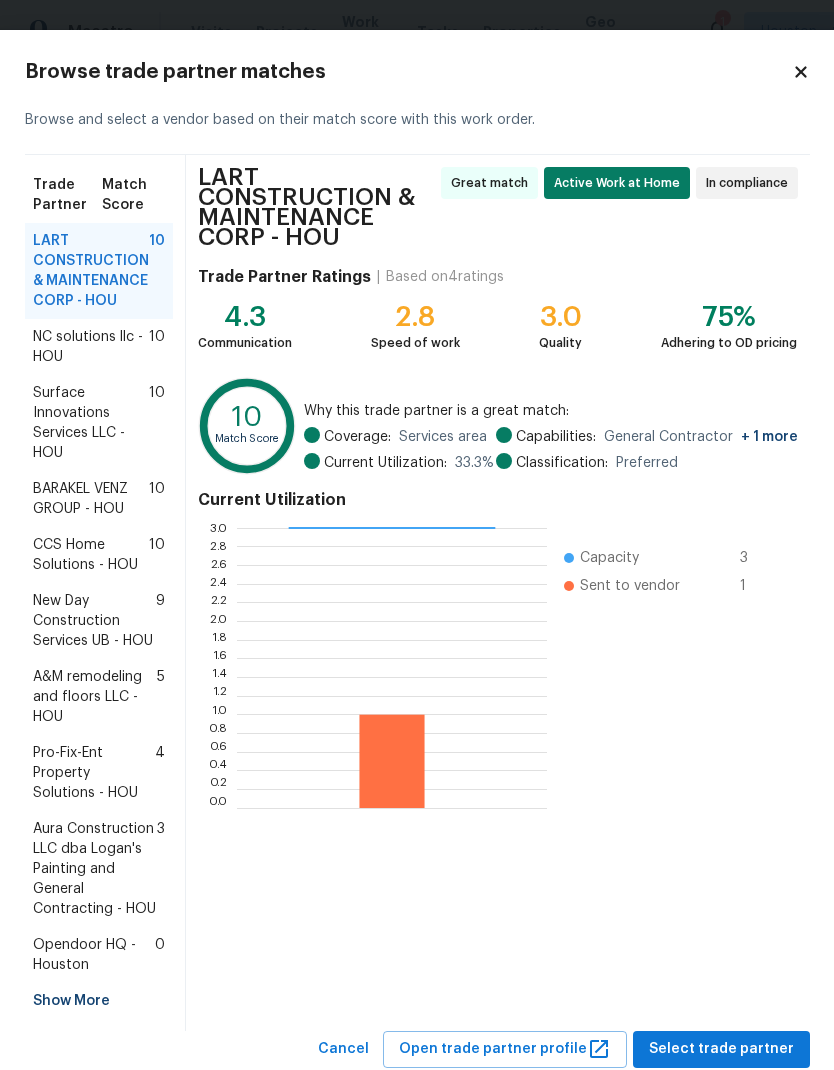 click on "NC solutions llc - HOU" at bounding box center [91, 347] 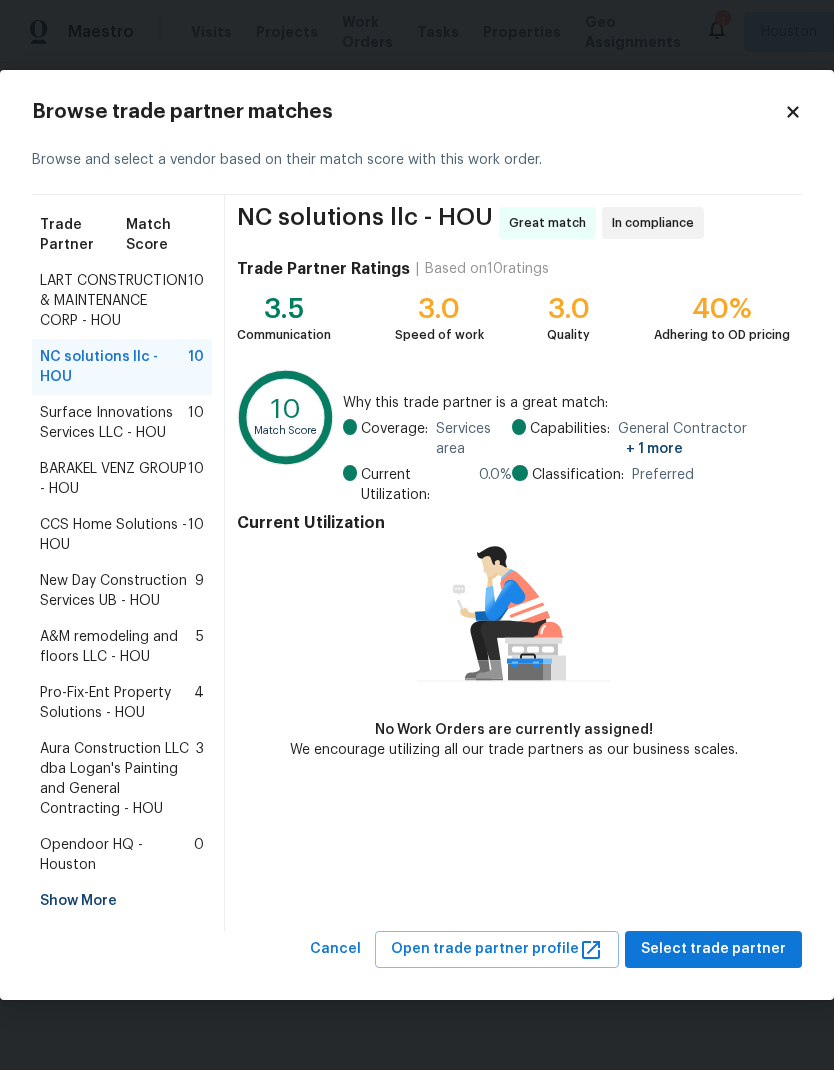 click on "Surface Innovations Services LLC - HOU" at bounding box center [114, 423] 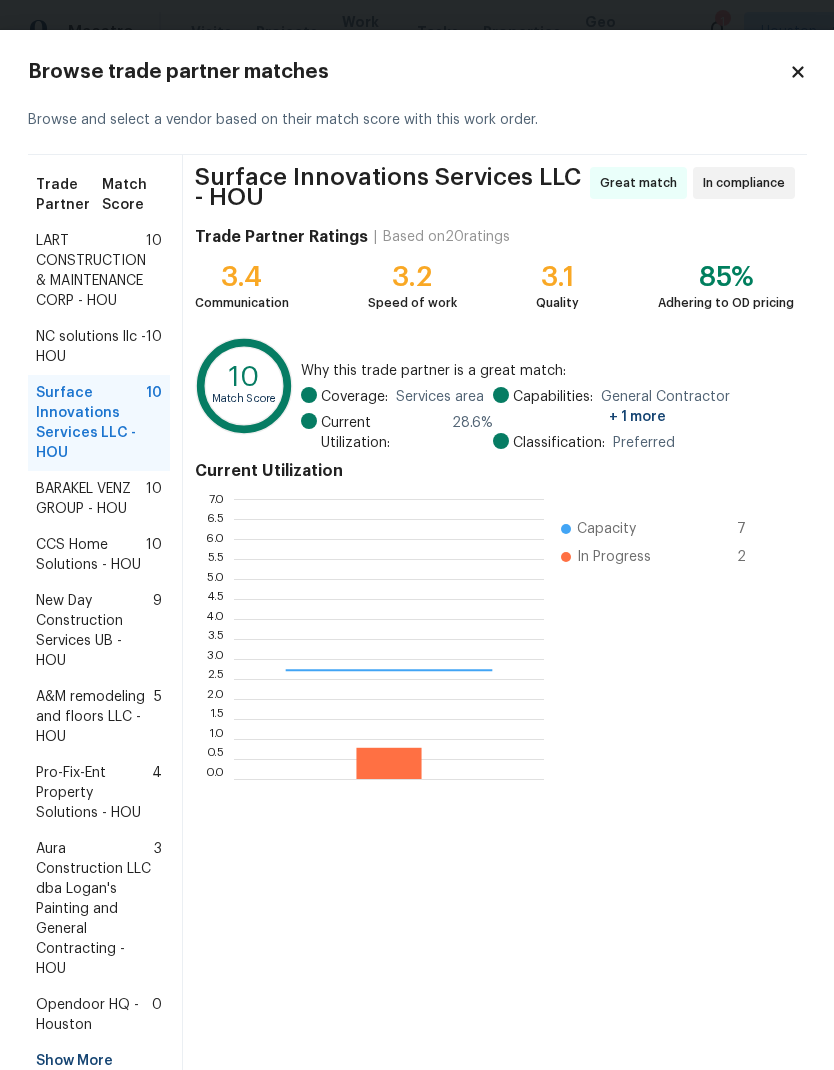 scroll, scrollTop: 2, scrollLeft: 2, axis: both 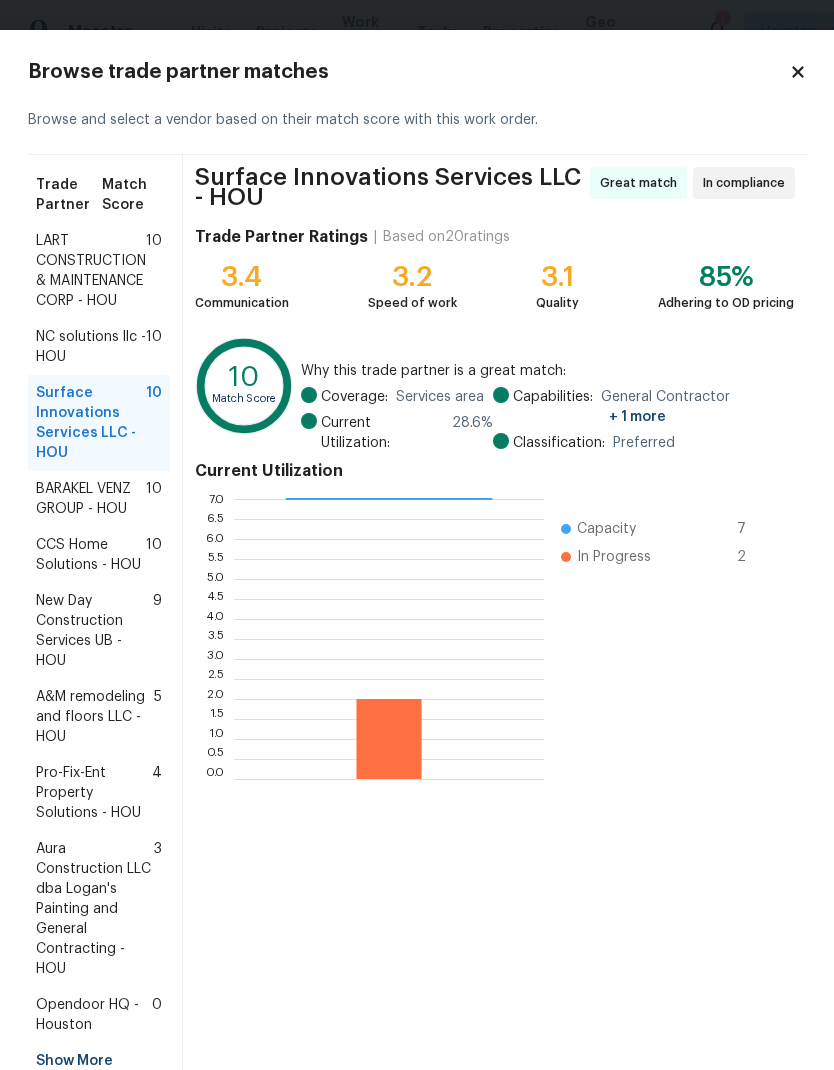 click on "BARAKEL VENZ GROUP - HOU" at bounding box center [91, 499] 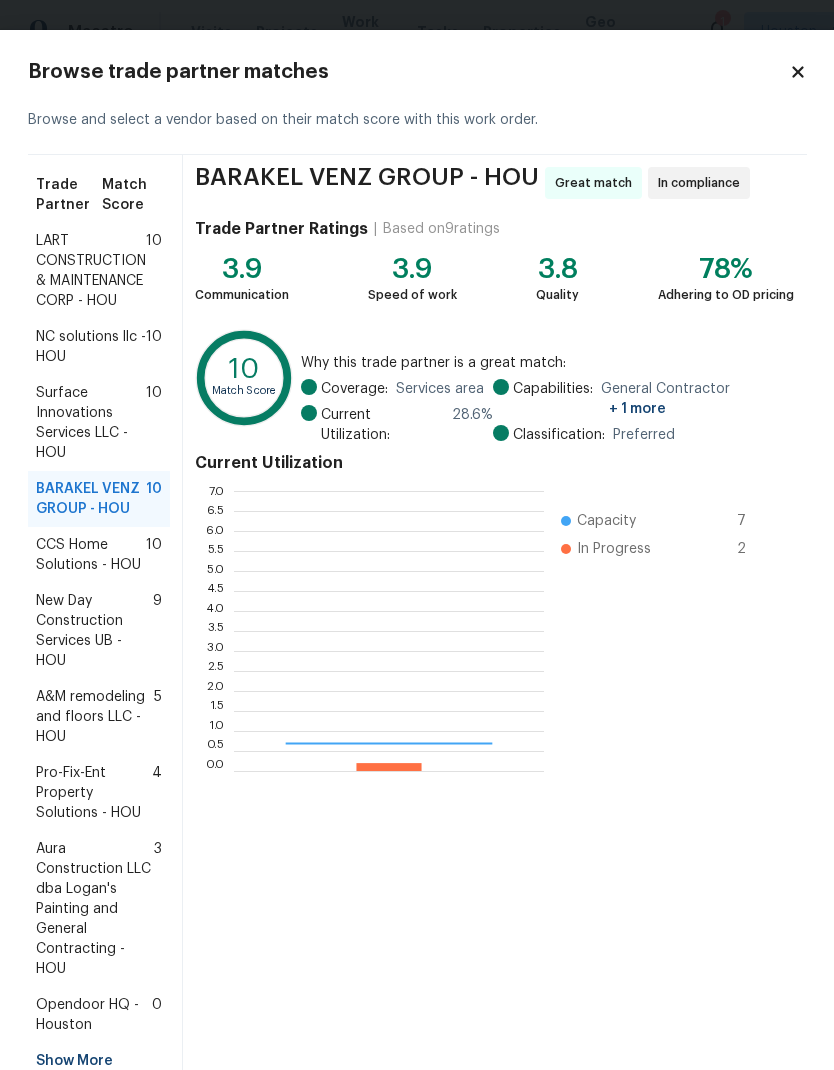 scroll, scrollTop: 2, scrollLeft: 2, axis: both 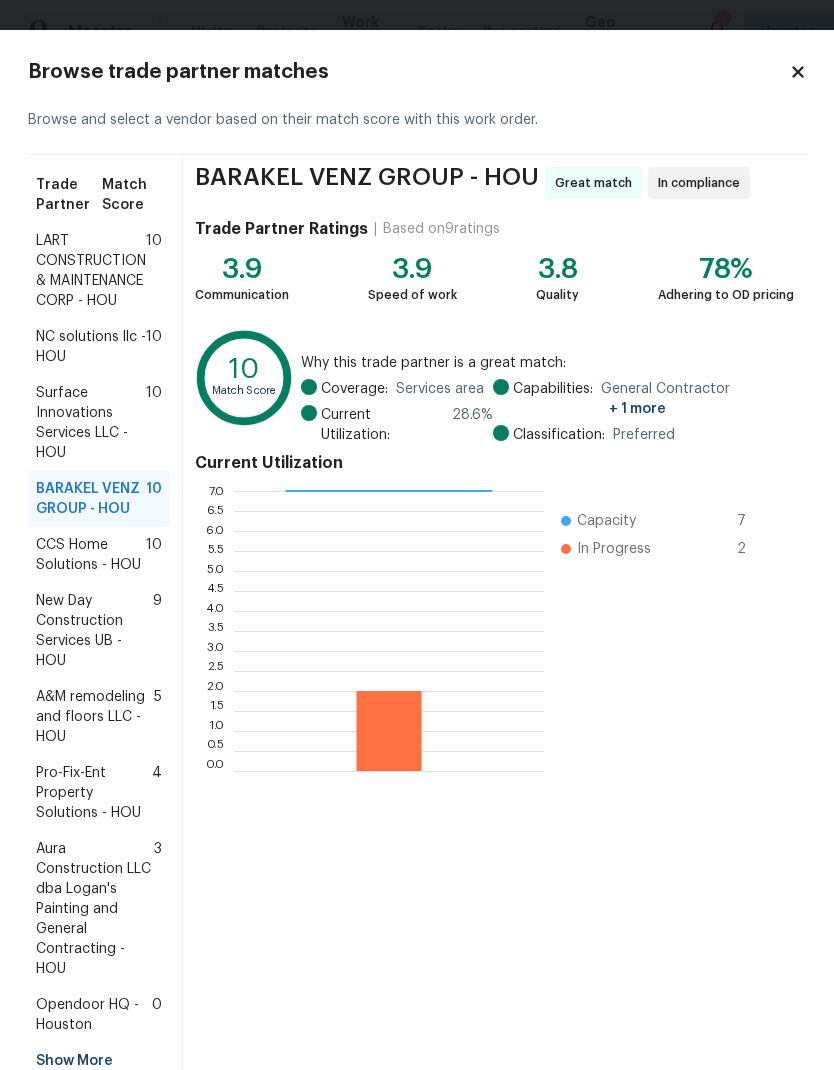 click on "CCS Home Solutions - HOU" at bounding box center [91, 555] 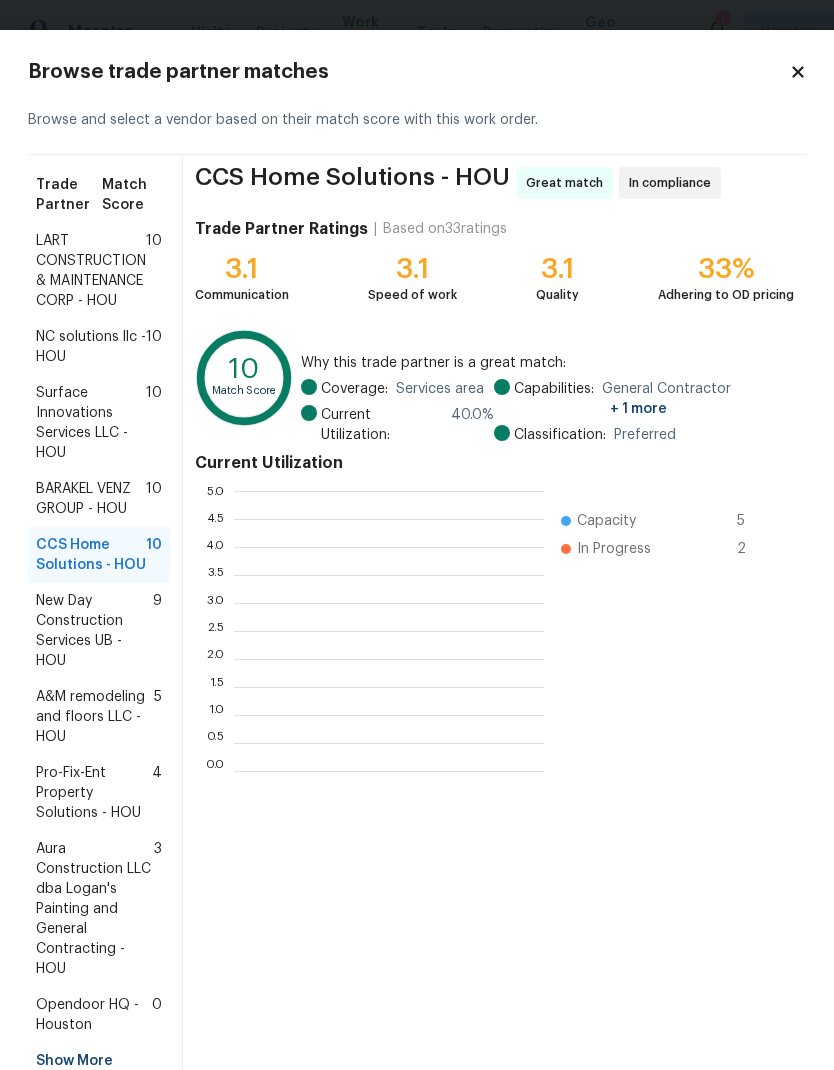scroll, scrollTop: 2, scrollLeft: 2, axis: both 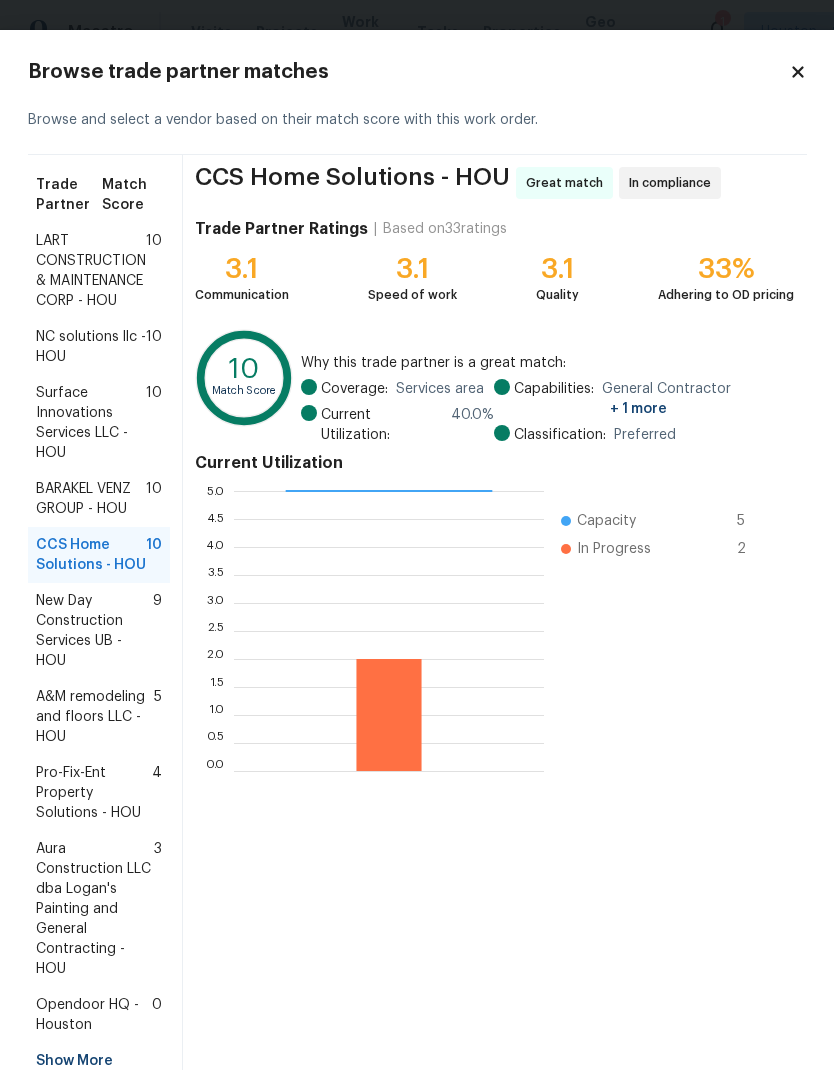 click on "NC solutions llc - HOU" at bounding box center [91, 347] 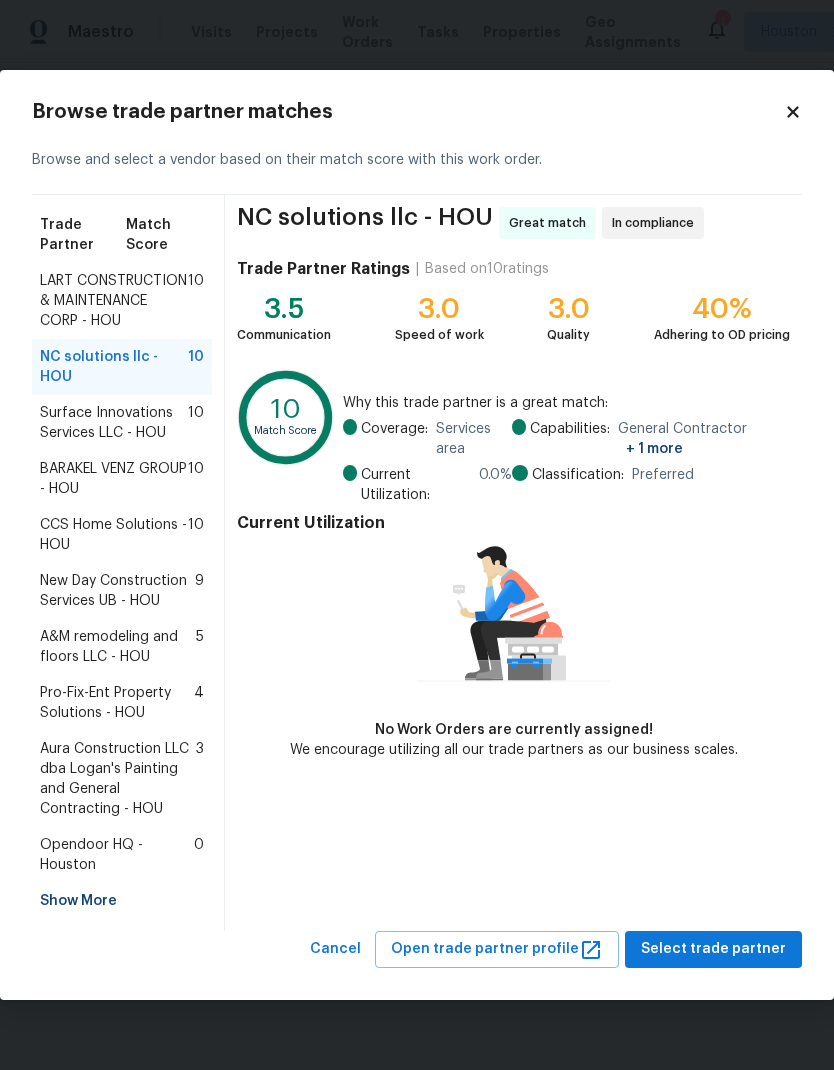 click on "LART CONSTRUCTION & MAINTENANCE CORP - HOU" at bounding box center [114, 301] 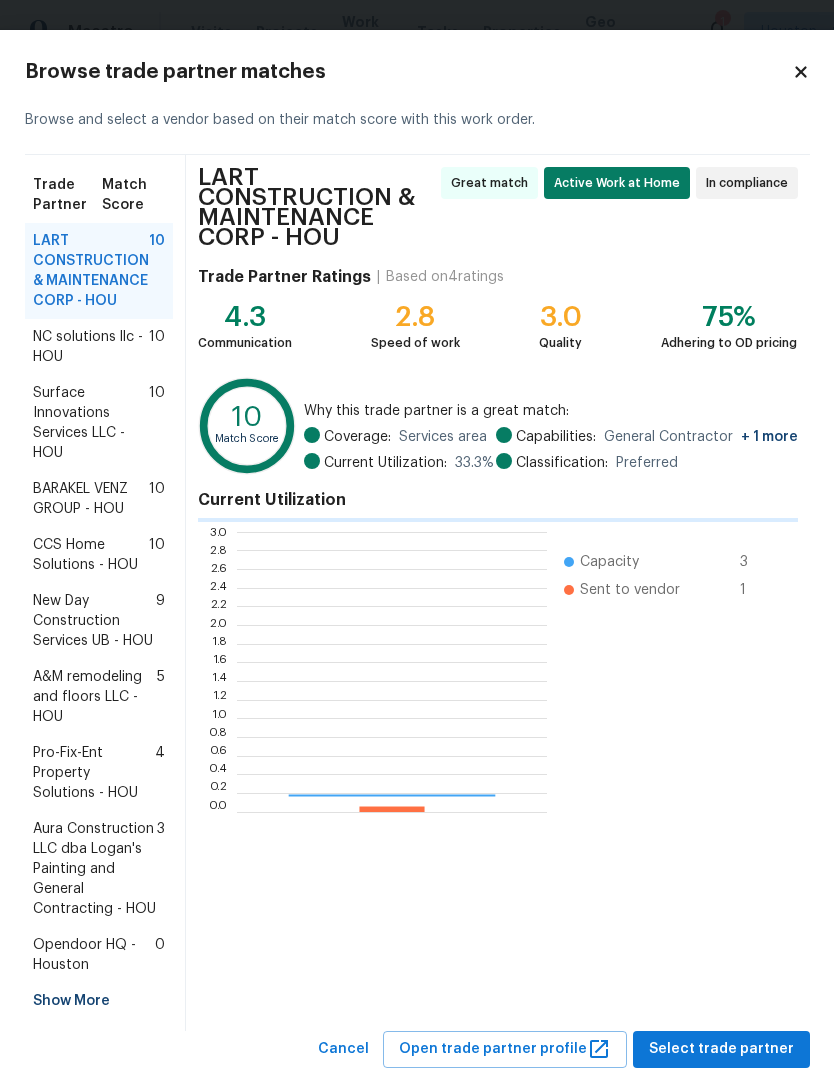scroll, scrollTop: 2, scrollLeft: 2, axis: both 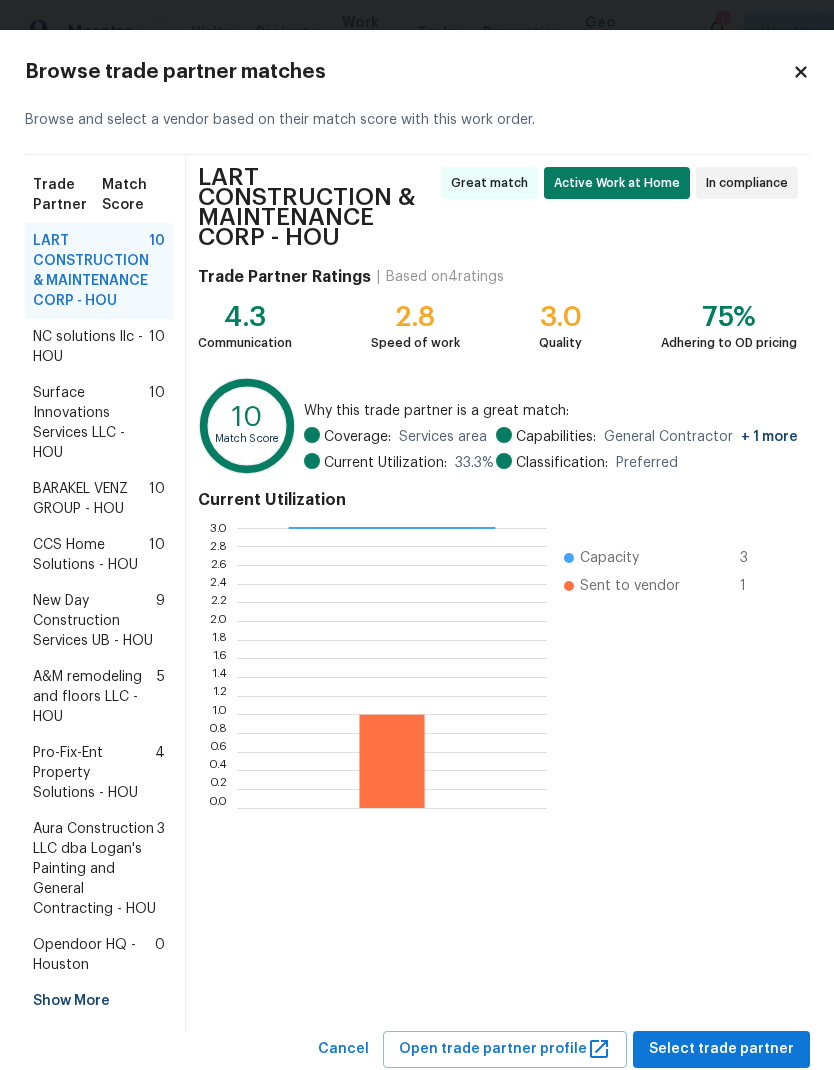 click on "NC solutions llc - HOU" at bounding box center [91, 347] 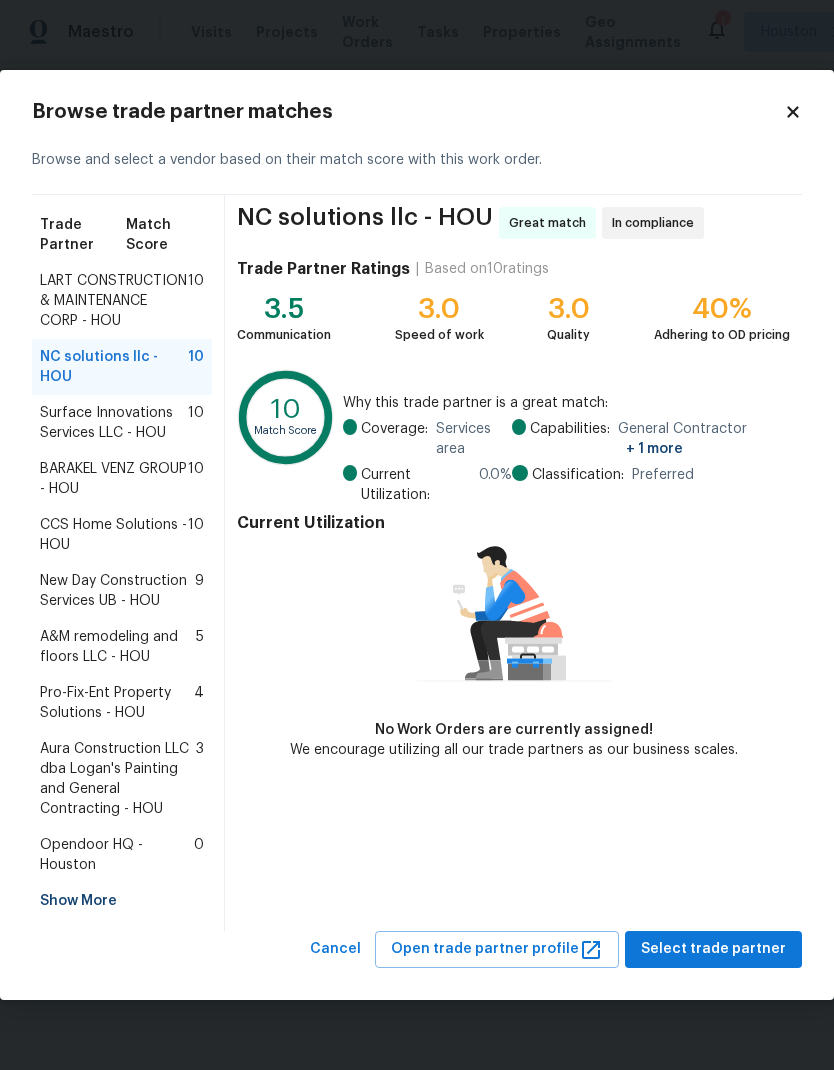 click on "LART CONSTRUCTION & MAINTENANCE CORP - HOU" at bounding box center [114, 301] 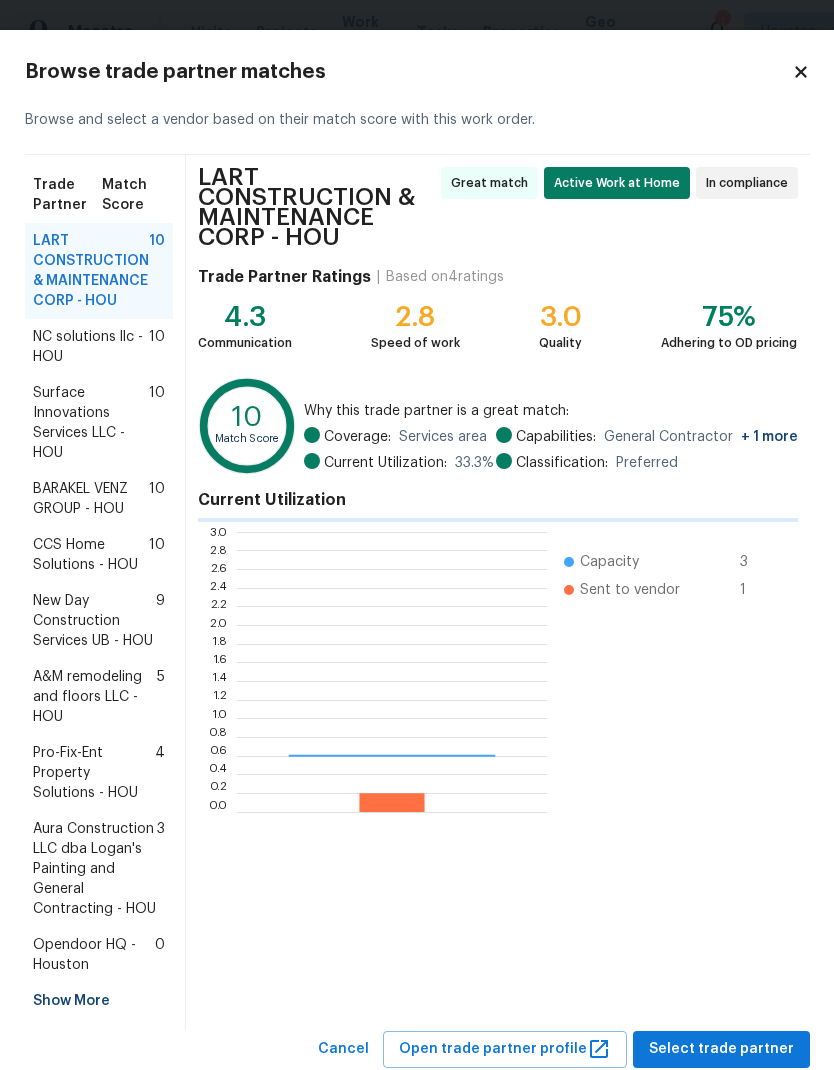 scroll, scrollTop: 2, scrollLeft: 2, axis: both 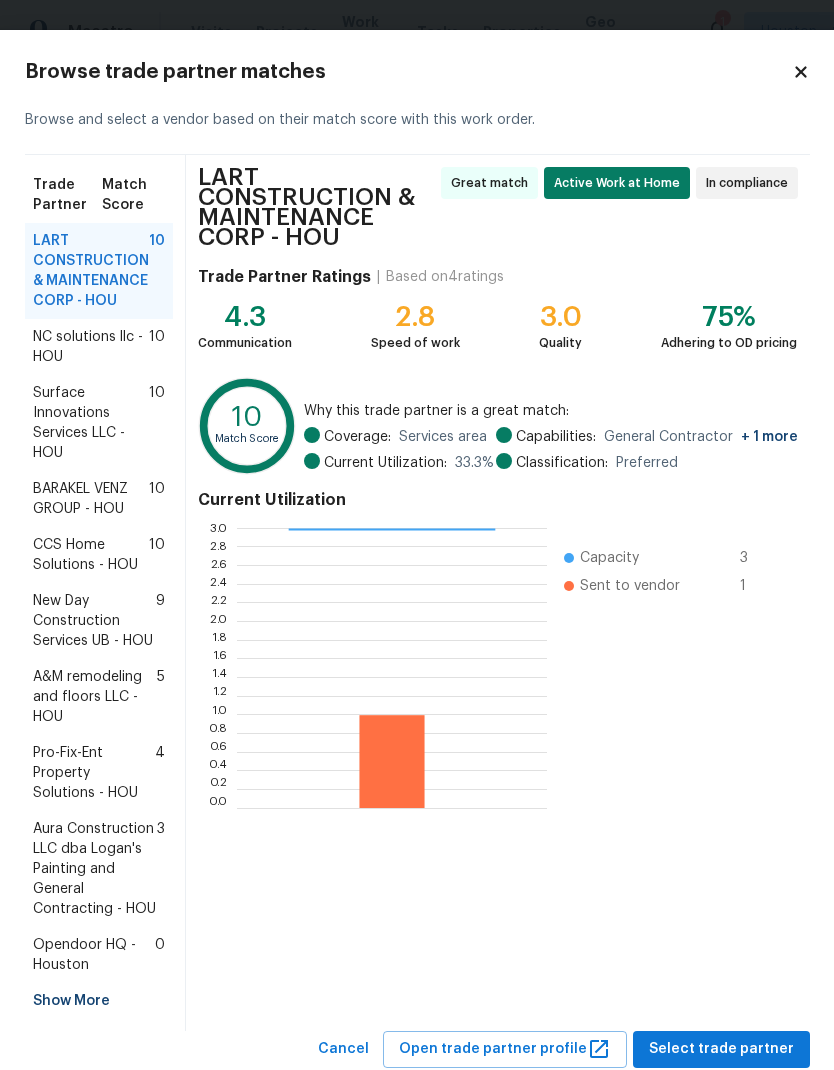 click on "NC solutions llc - HOU" at bounding box center (91, 347) 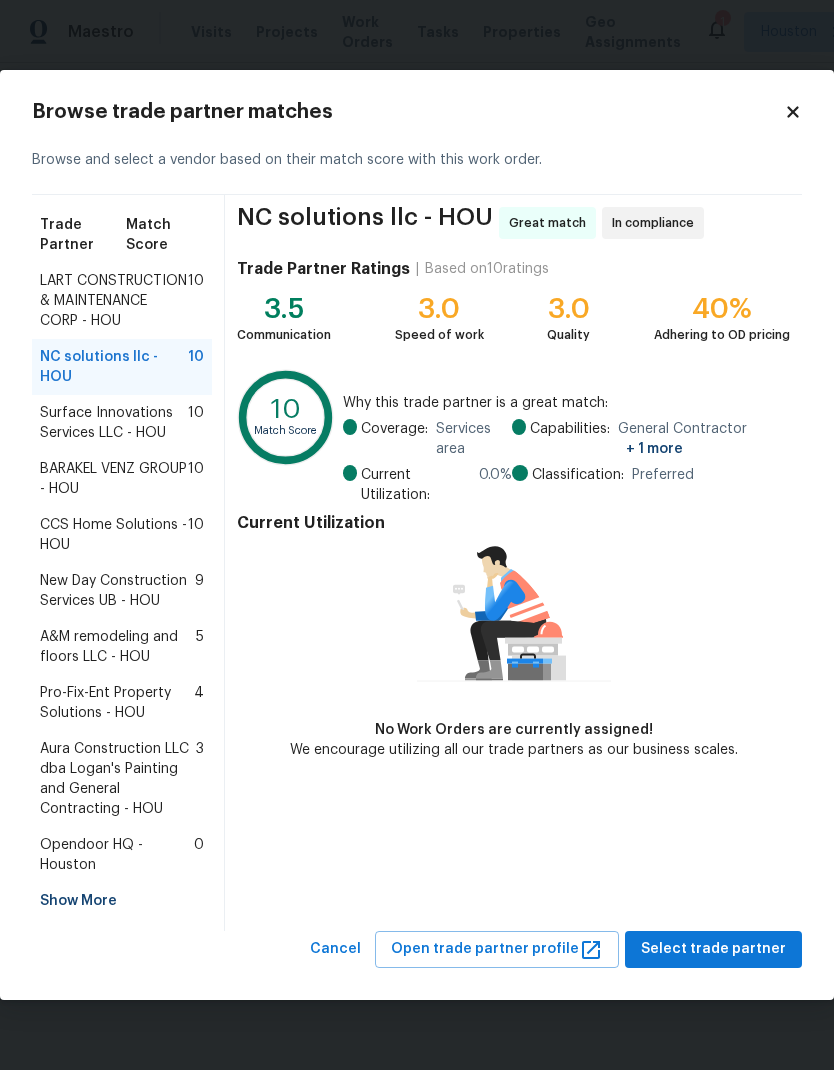 click on "New Day Construction Services UB - HOU" at bounding box center [117, 591] 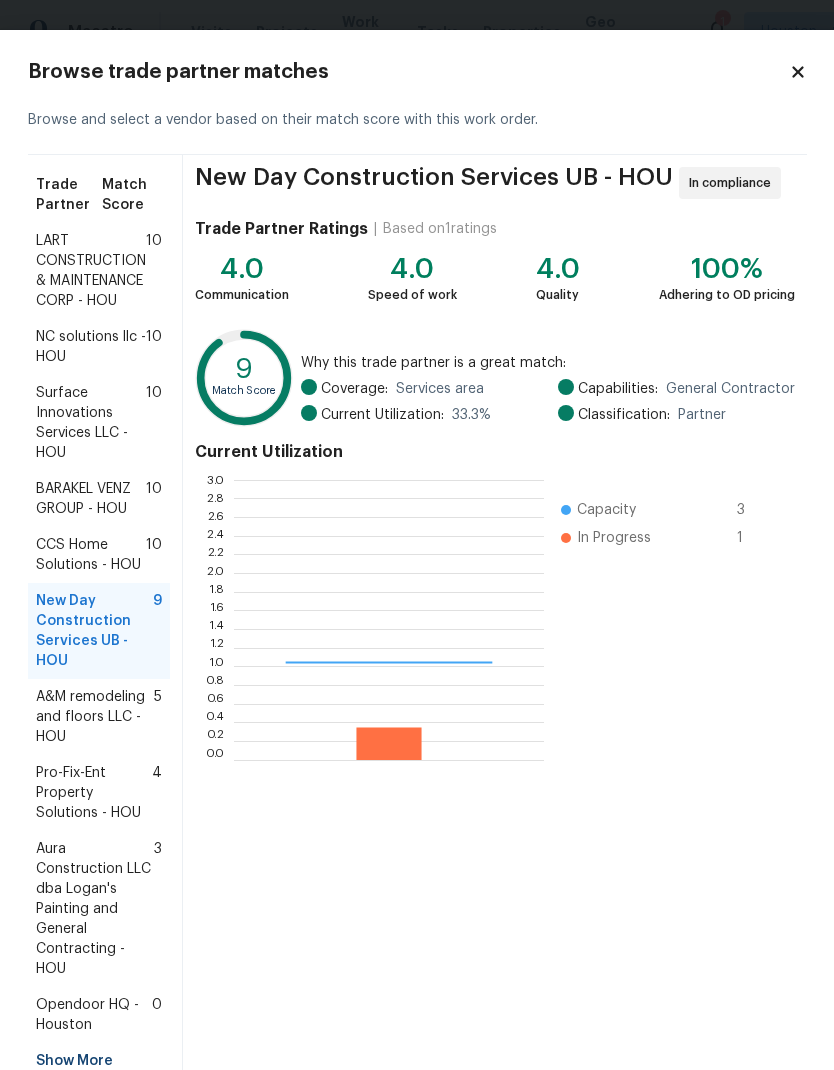scroll, scrollTop: 2, scrollLeft: 2, axis: both 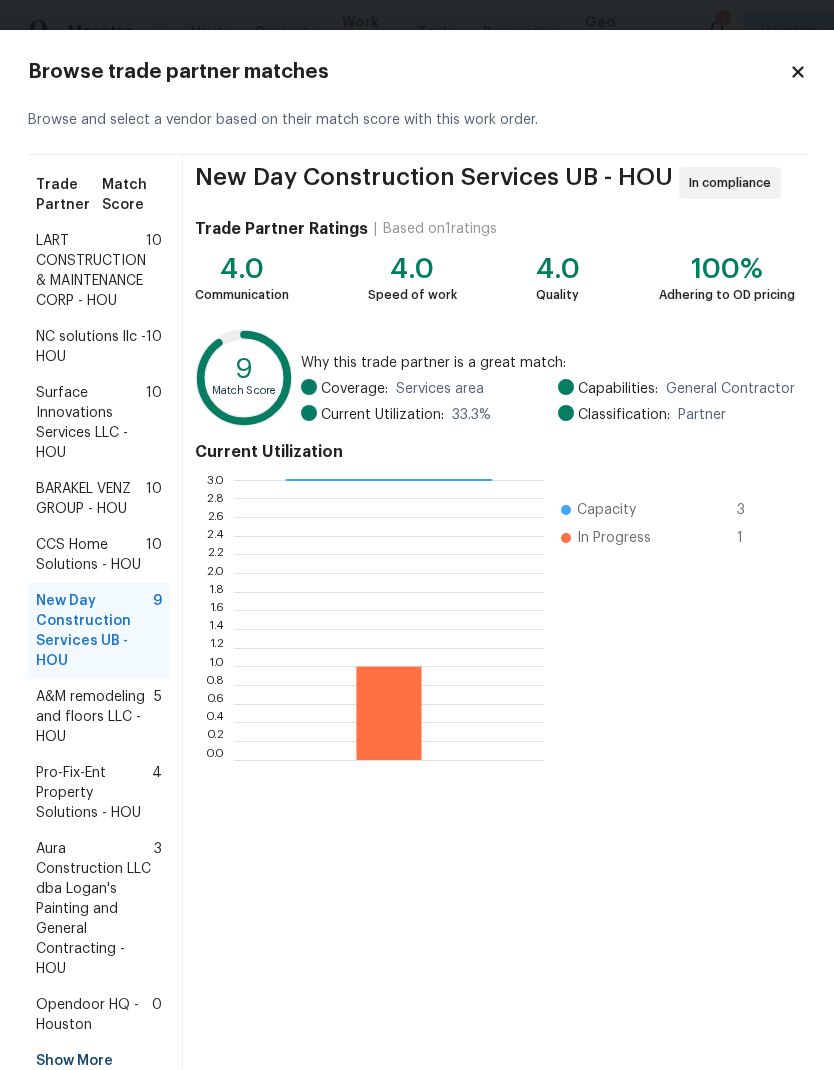 click on "NC solutions llc - HOU" at bounding box center [91, 347] 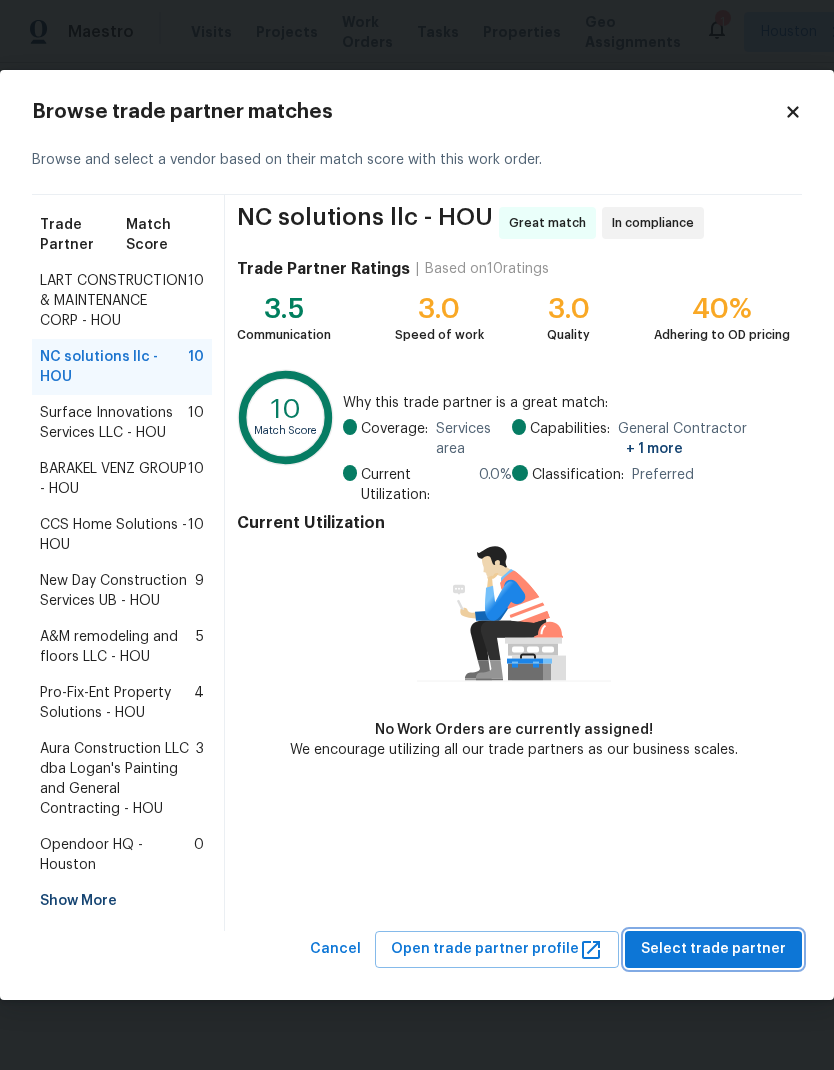 click on "Select trade partner" at bounding box center [713, 949] 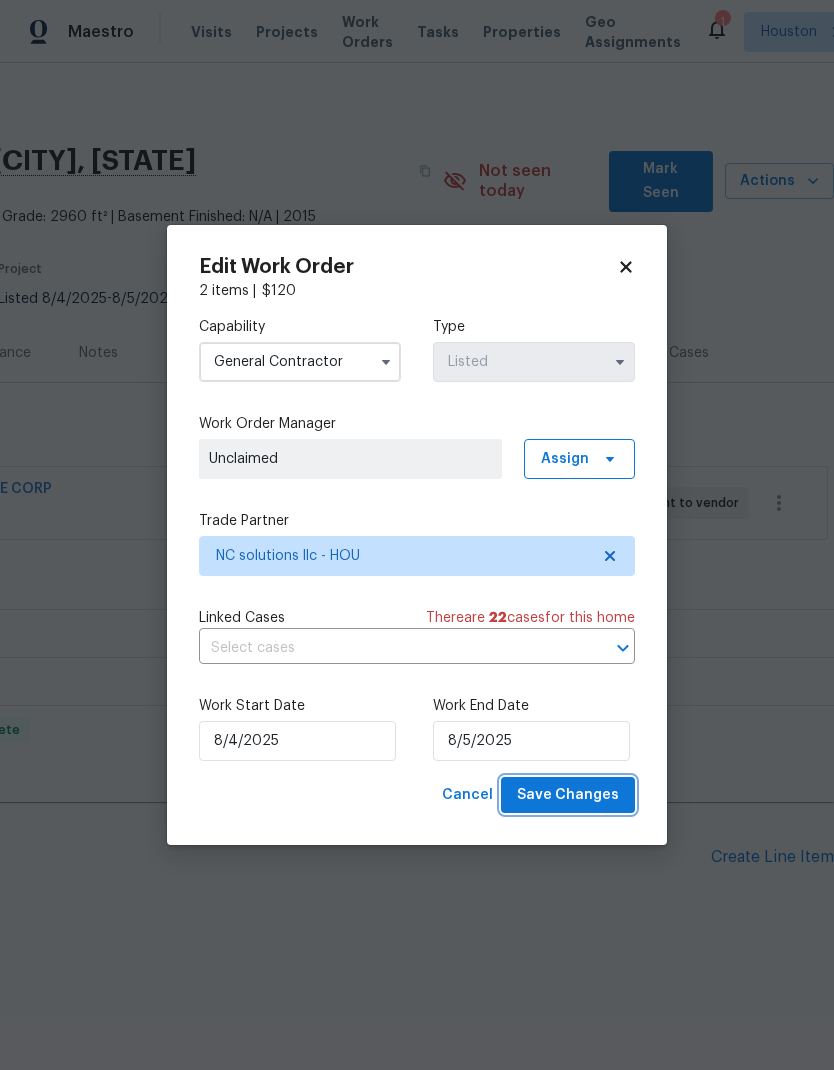 click on "Save Changes" at bounding box center (568, 795) 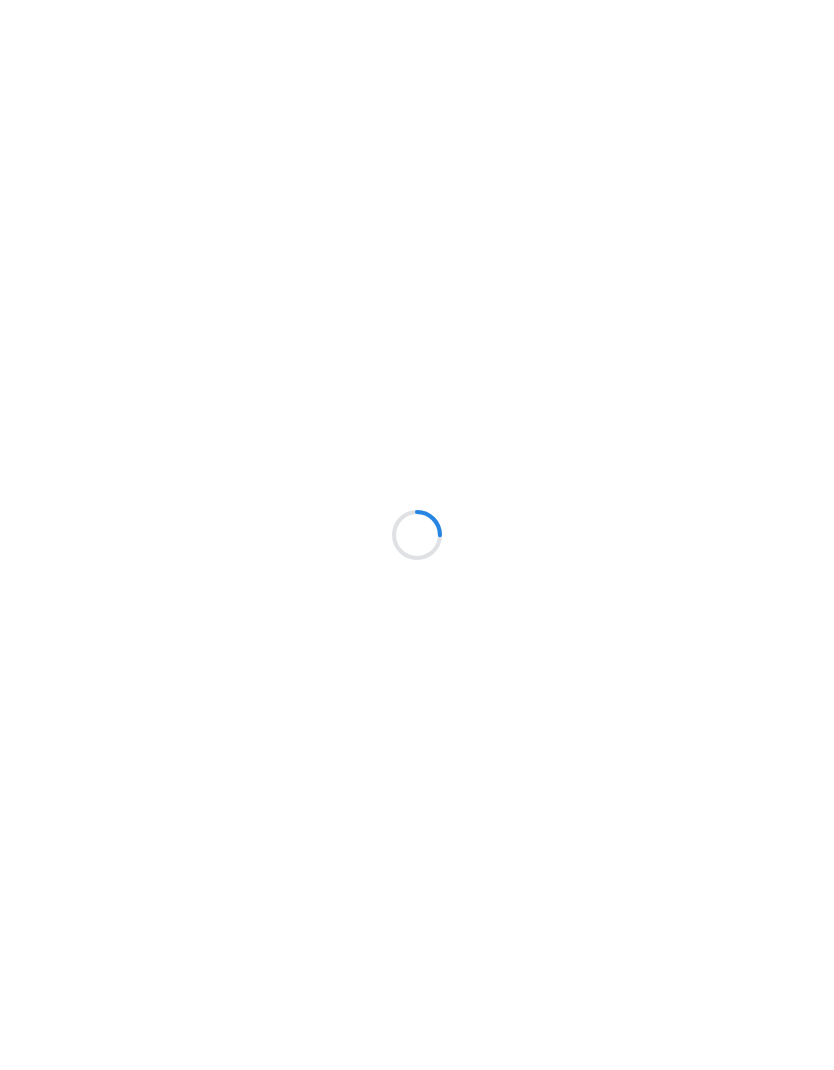 scroll, scrollTop: 0, scrollLeft: 0, axis: both 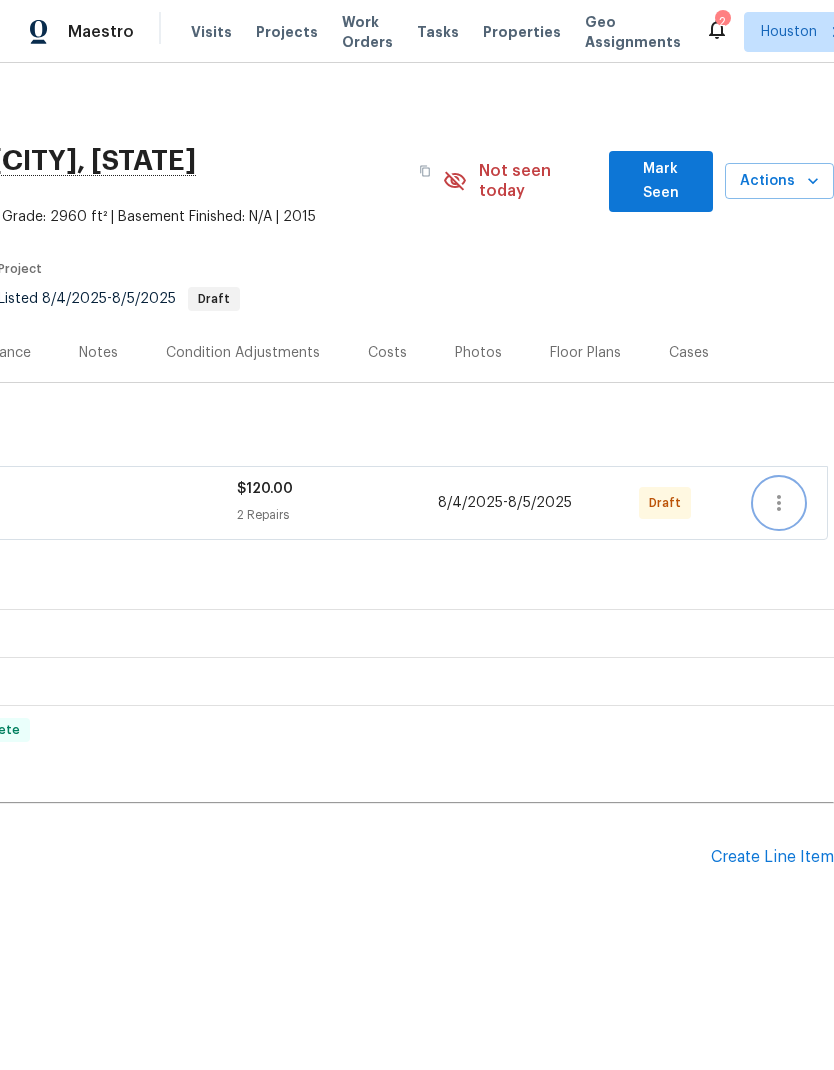 click 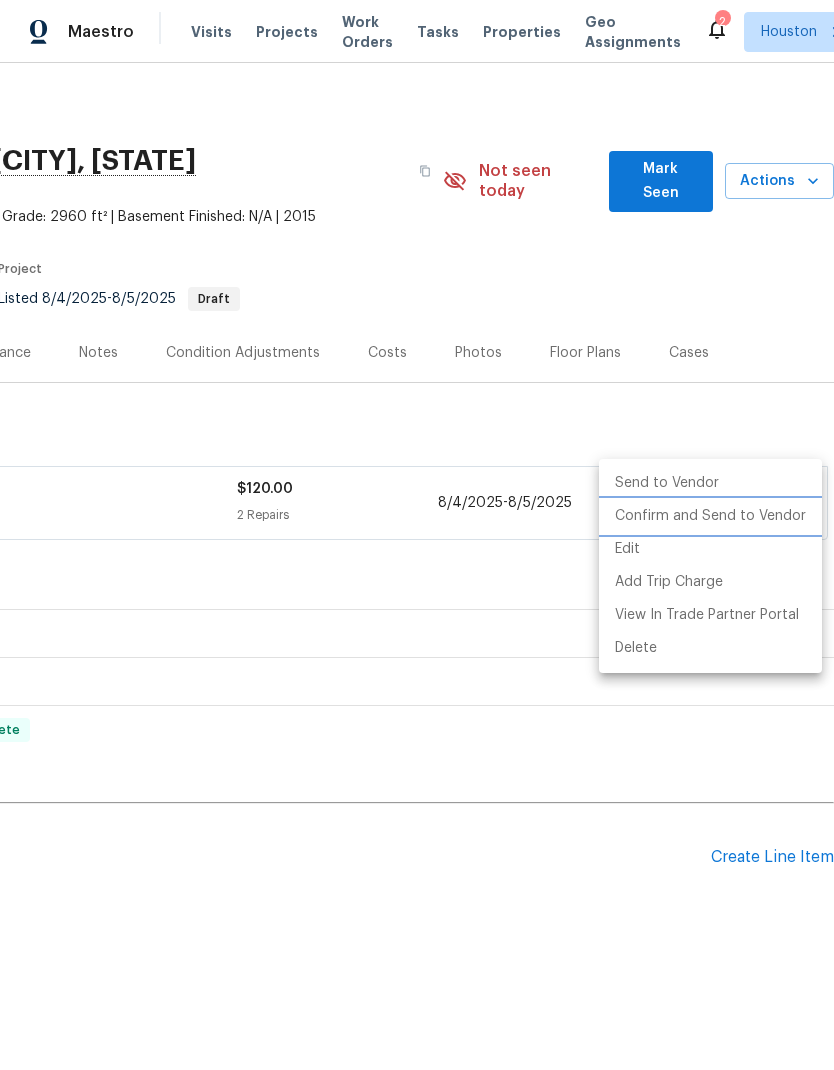 click on "Confirm and Send to Vendor" at bounding box center (710, 516) 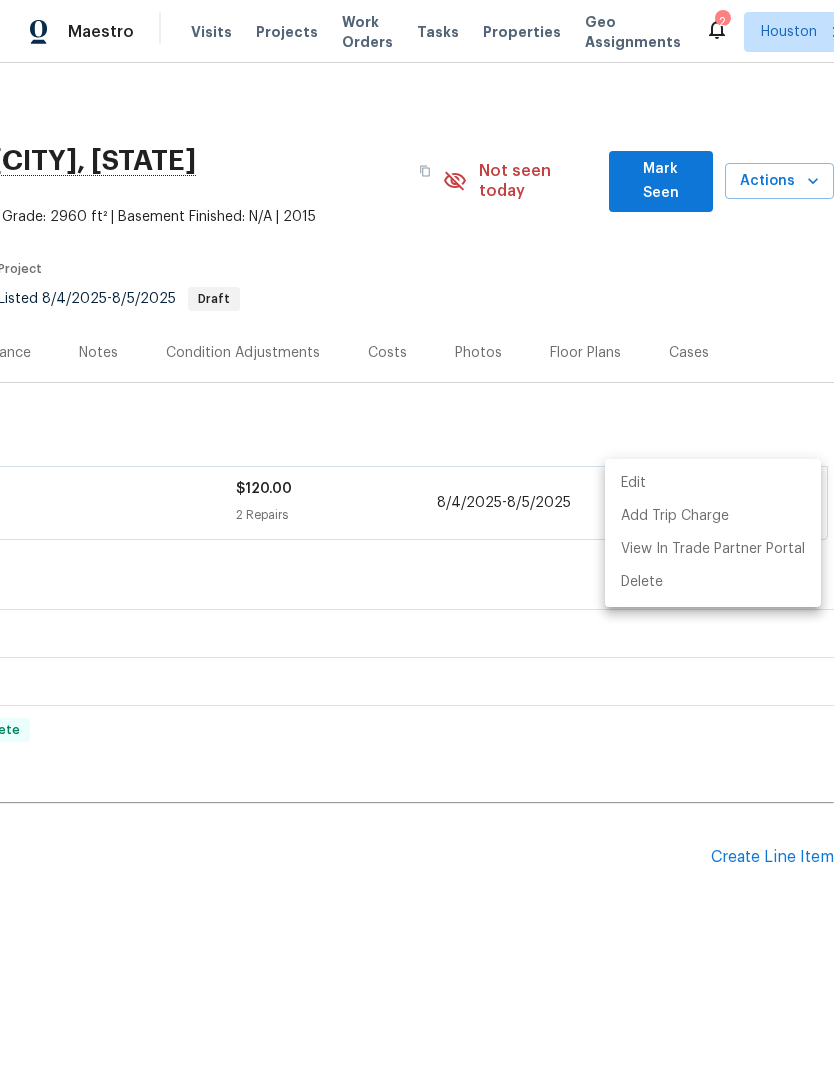 click at bounding box center [417, 535] 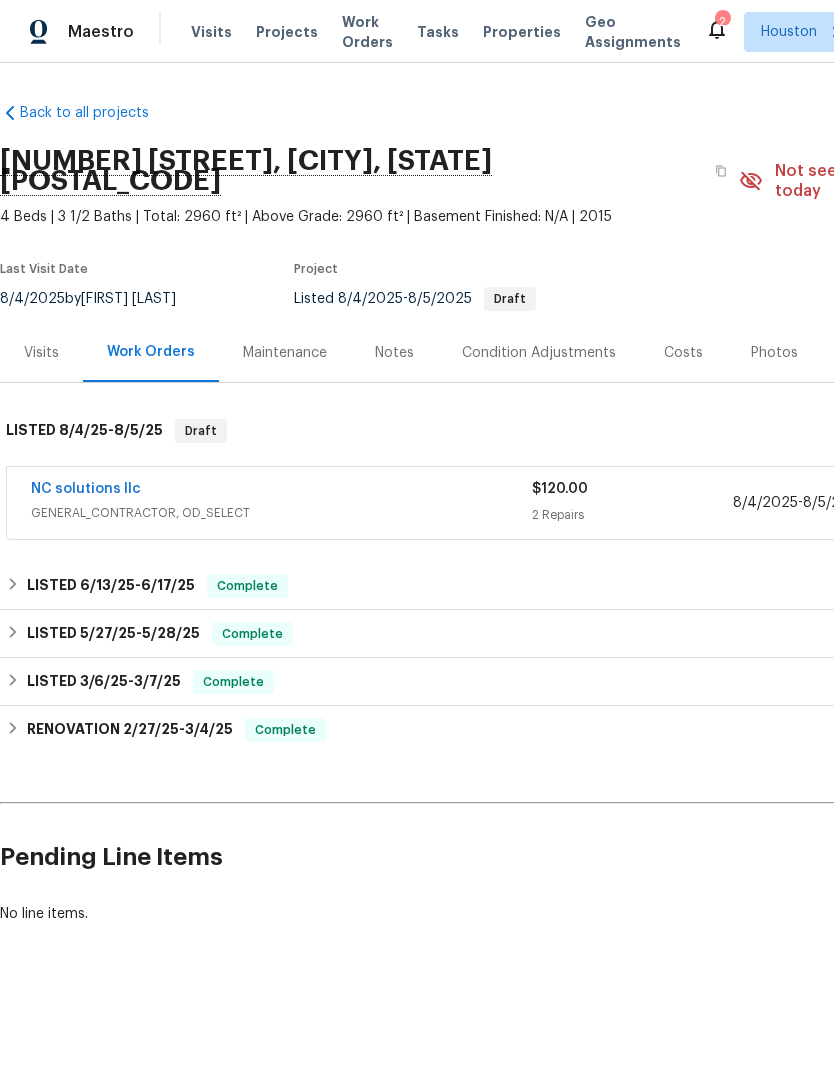scroll, scrollTop: 0, scrollLeft: 0, axis: both 